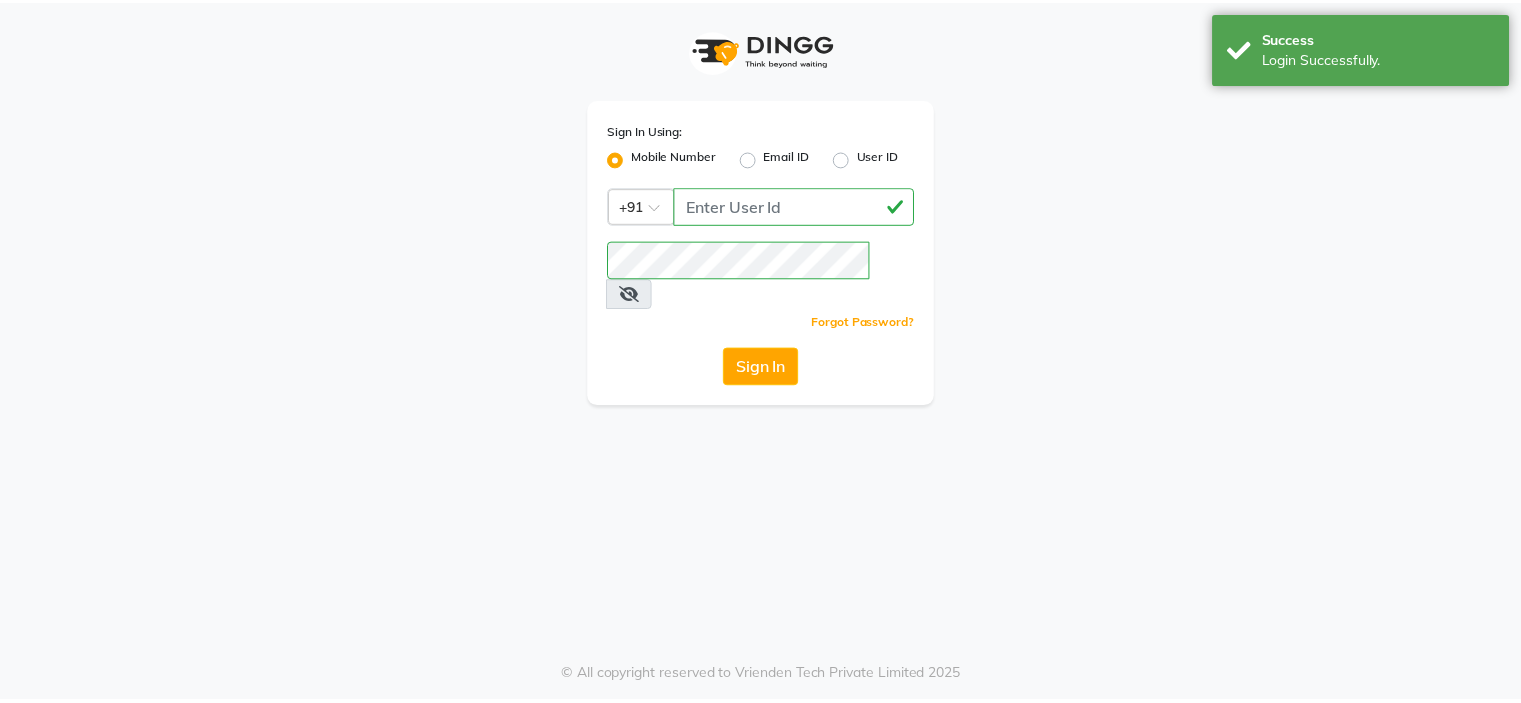 scroll, scrollTop: 0, scrollLeft: 0, axis: both 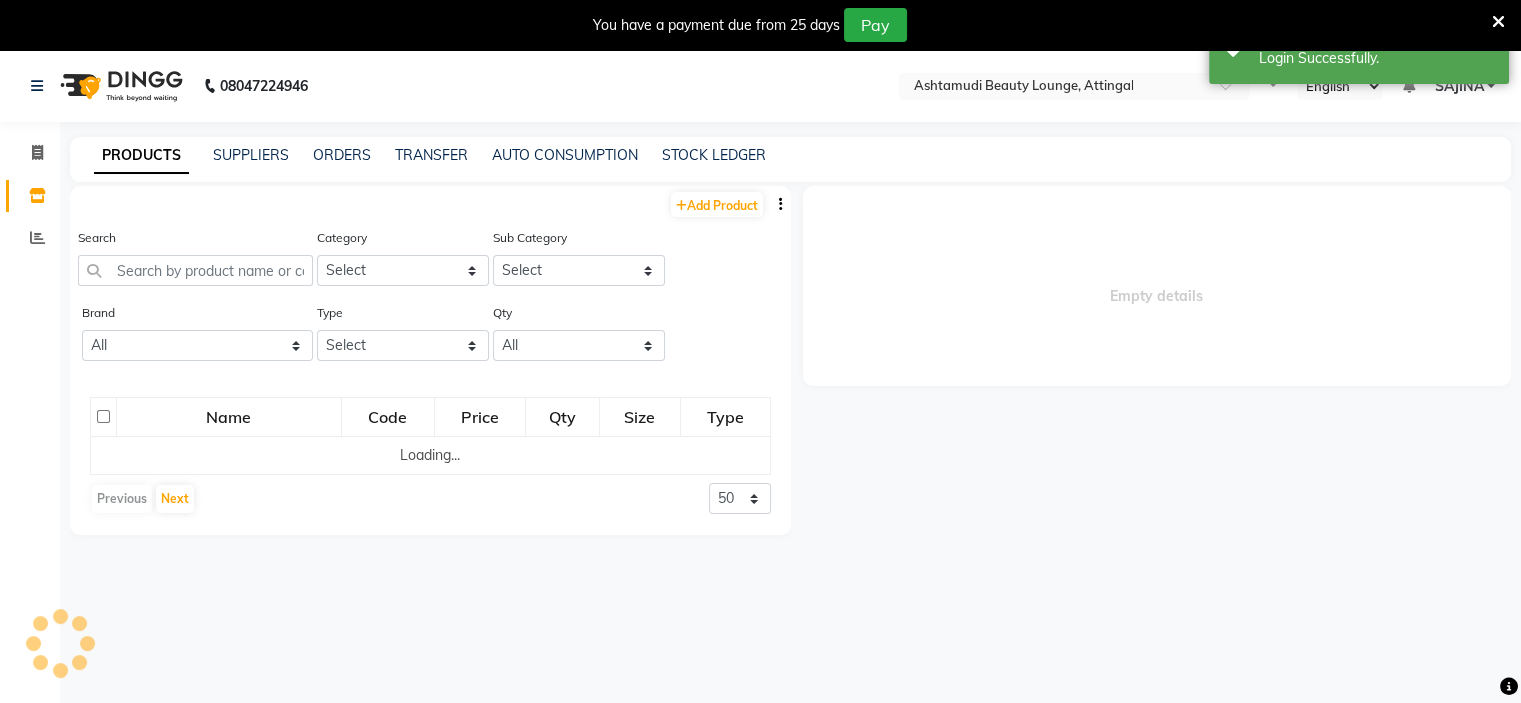select on "en" 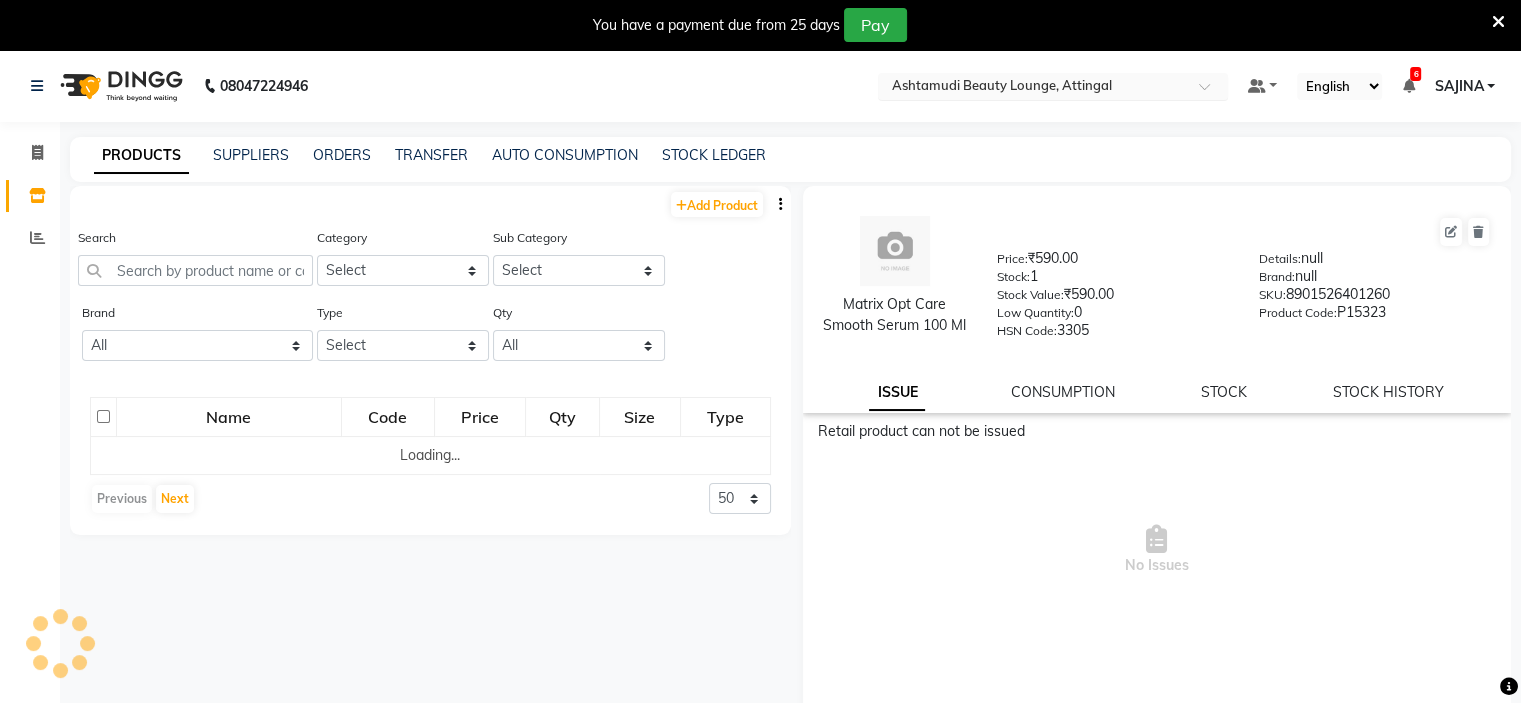 click at bounding box center (1211, 92) 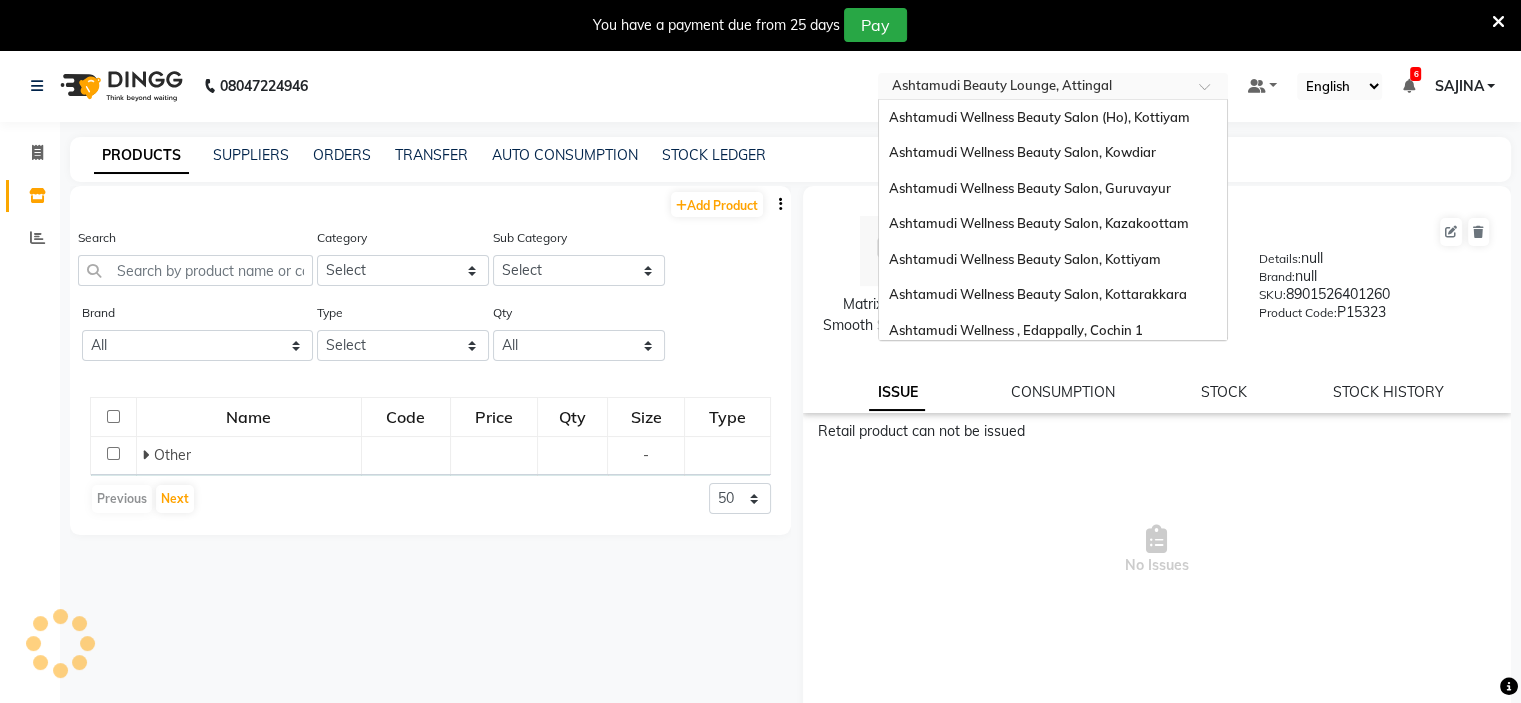 click on "Ashtamudi Unisex Salon, Dreams Mall, Dreams Mall Kottiyam" at bounding box center (1047, 624) 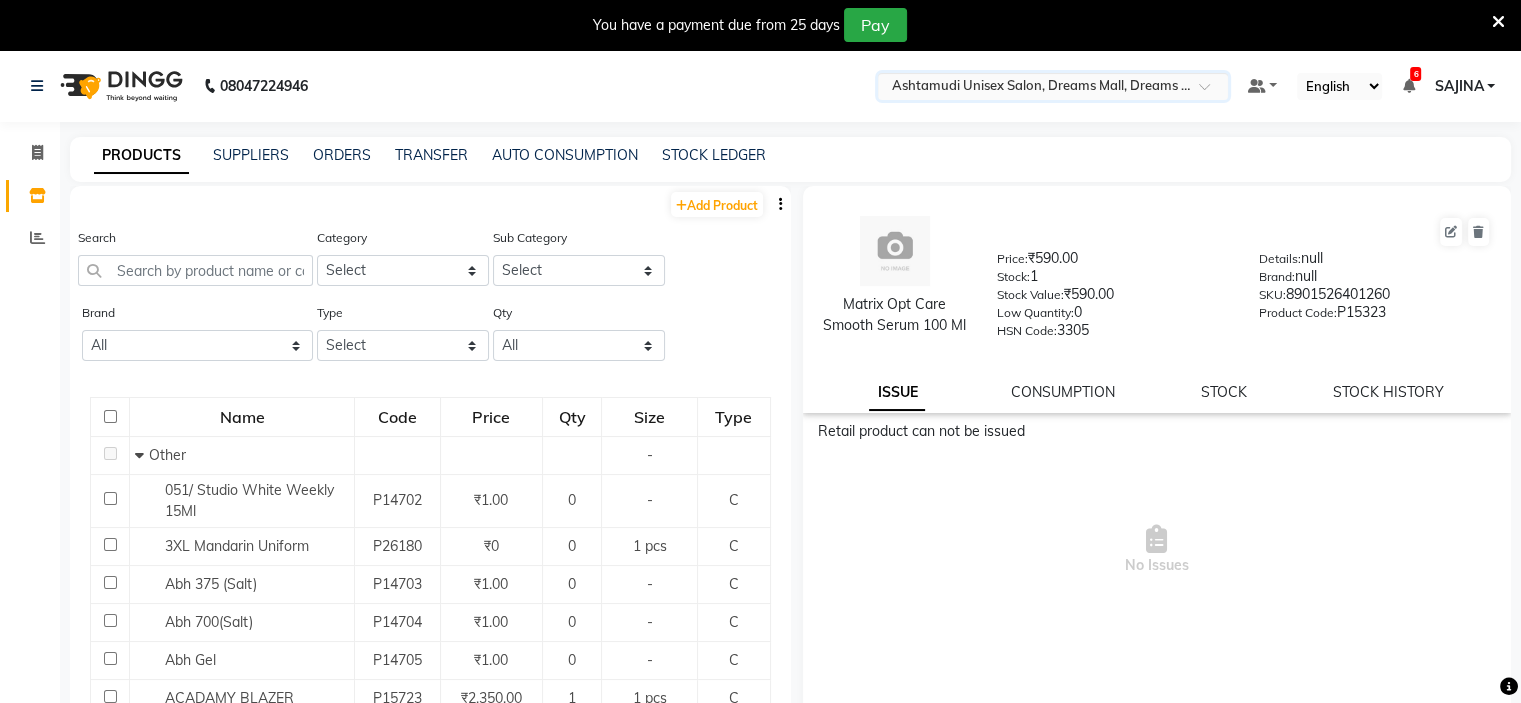 scroll, scrollTop: 0, scrollLeft: 0, axis: both 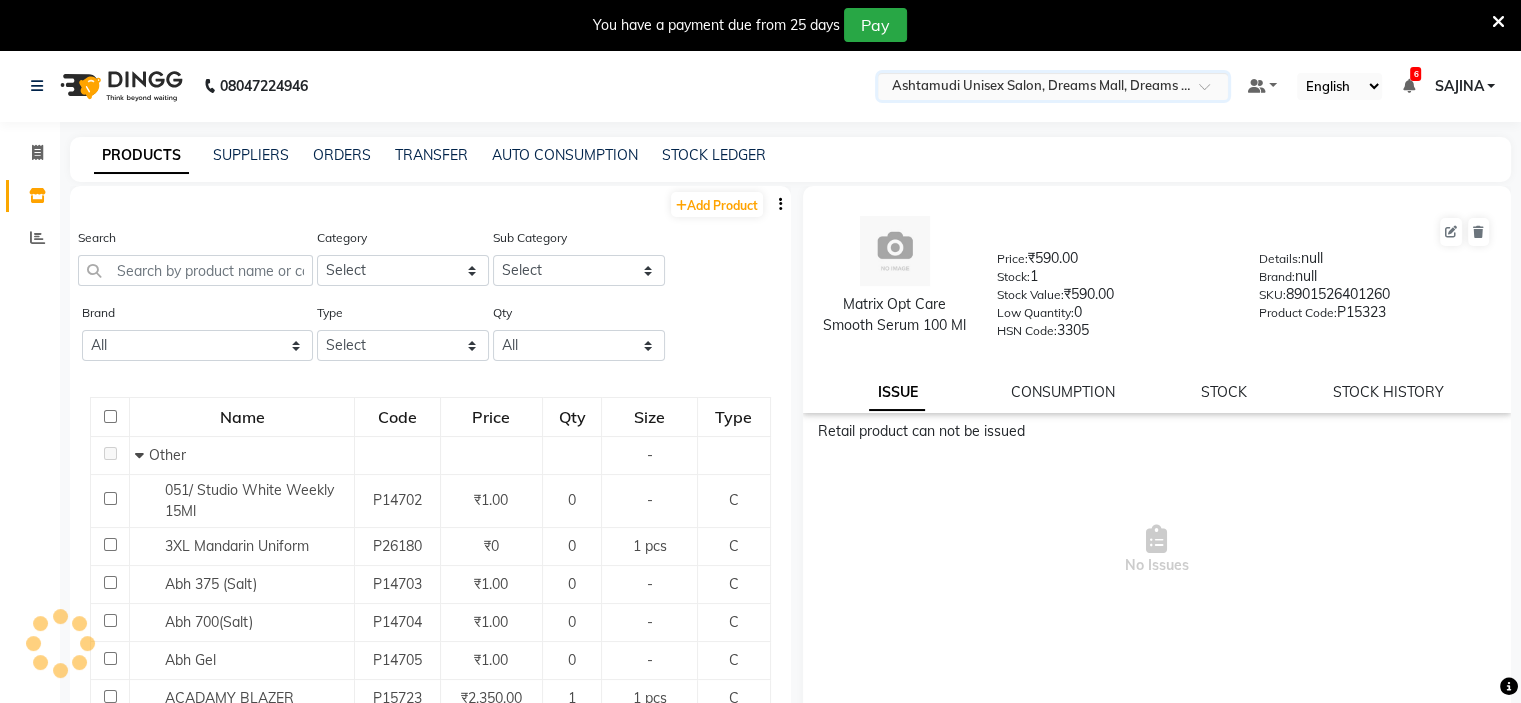 click at bounding box center [1211, 92] 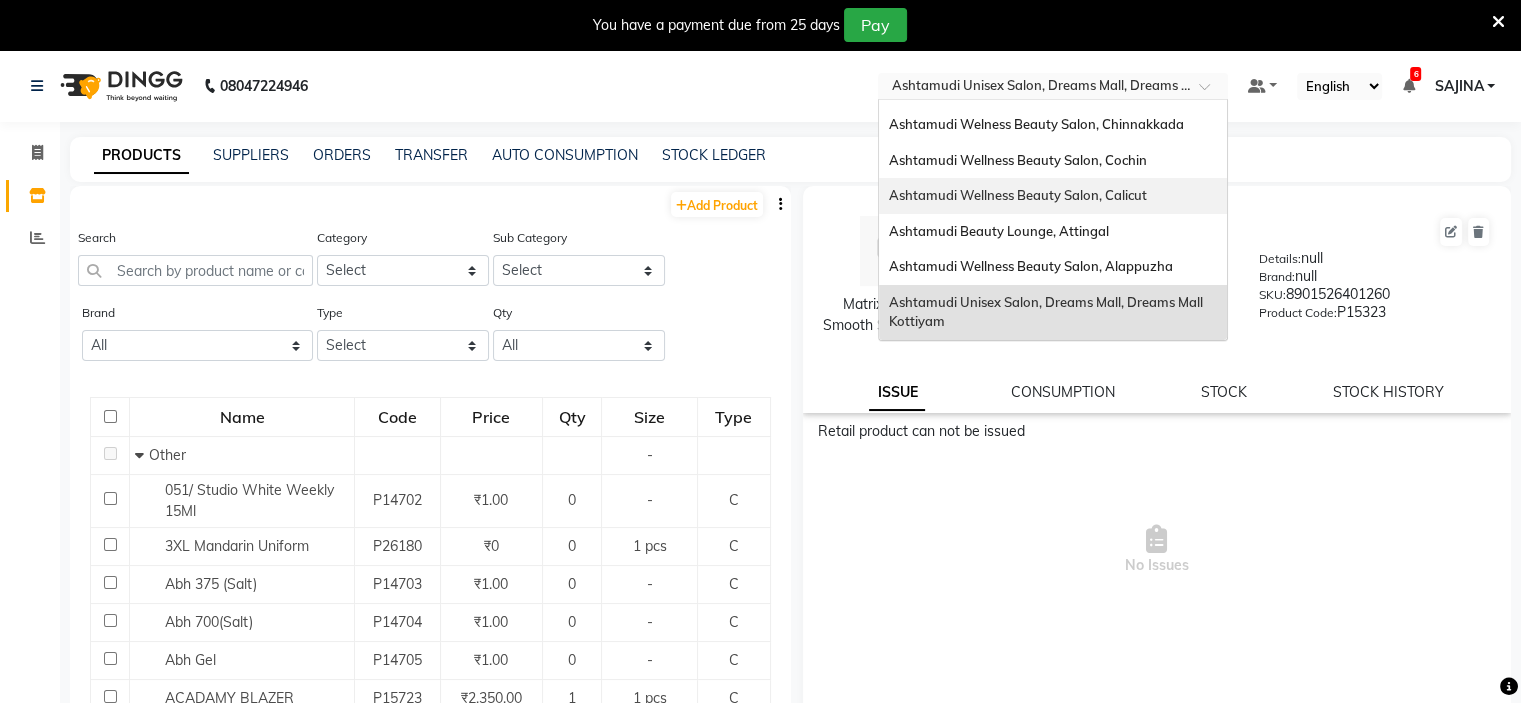 scroll, scrollTop: 0, scrollLeft: 0, axis: both 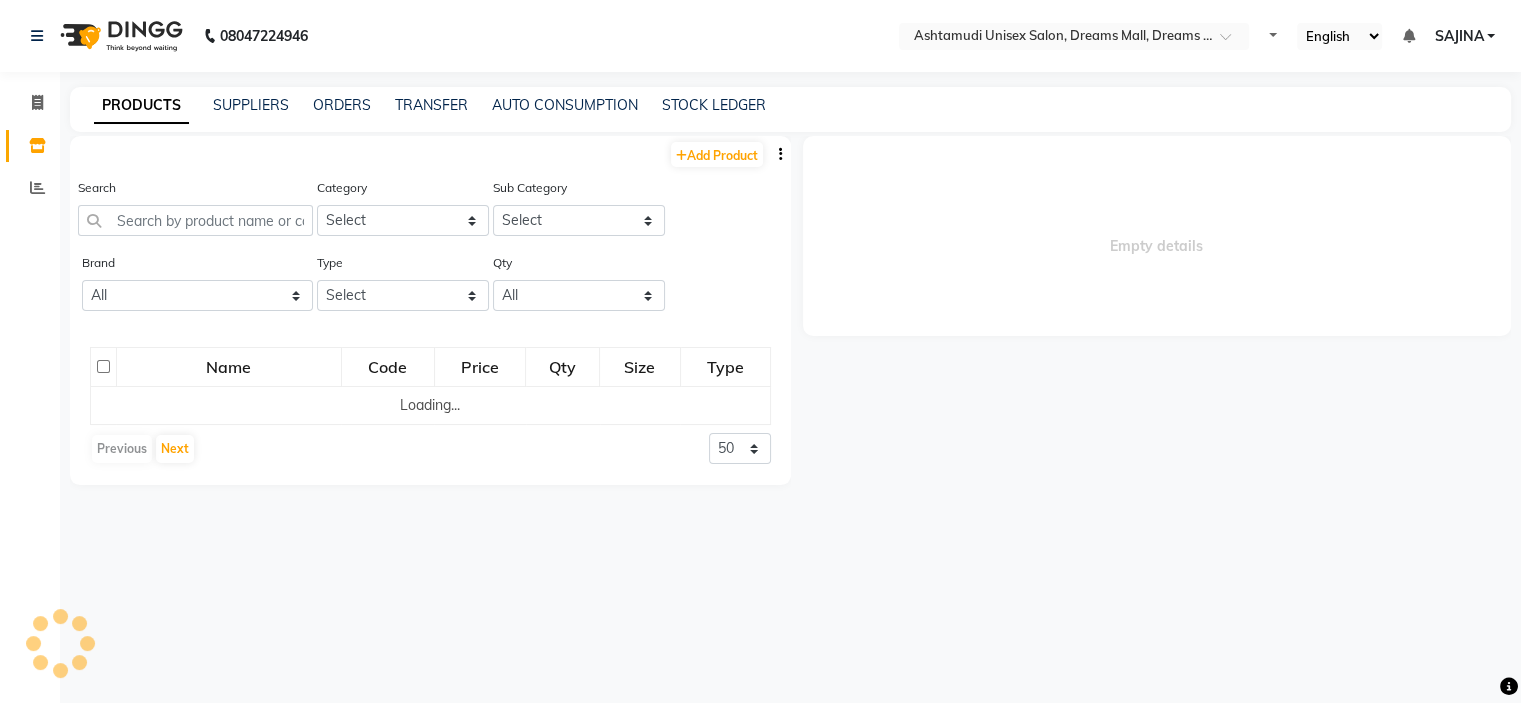 select on "en" 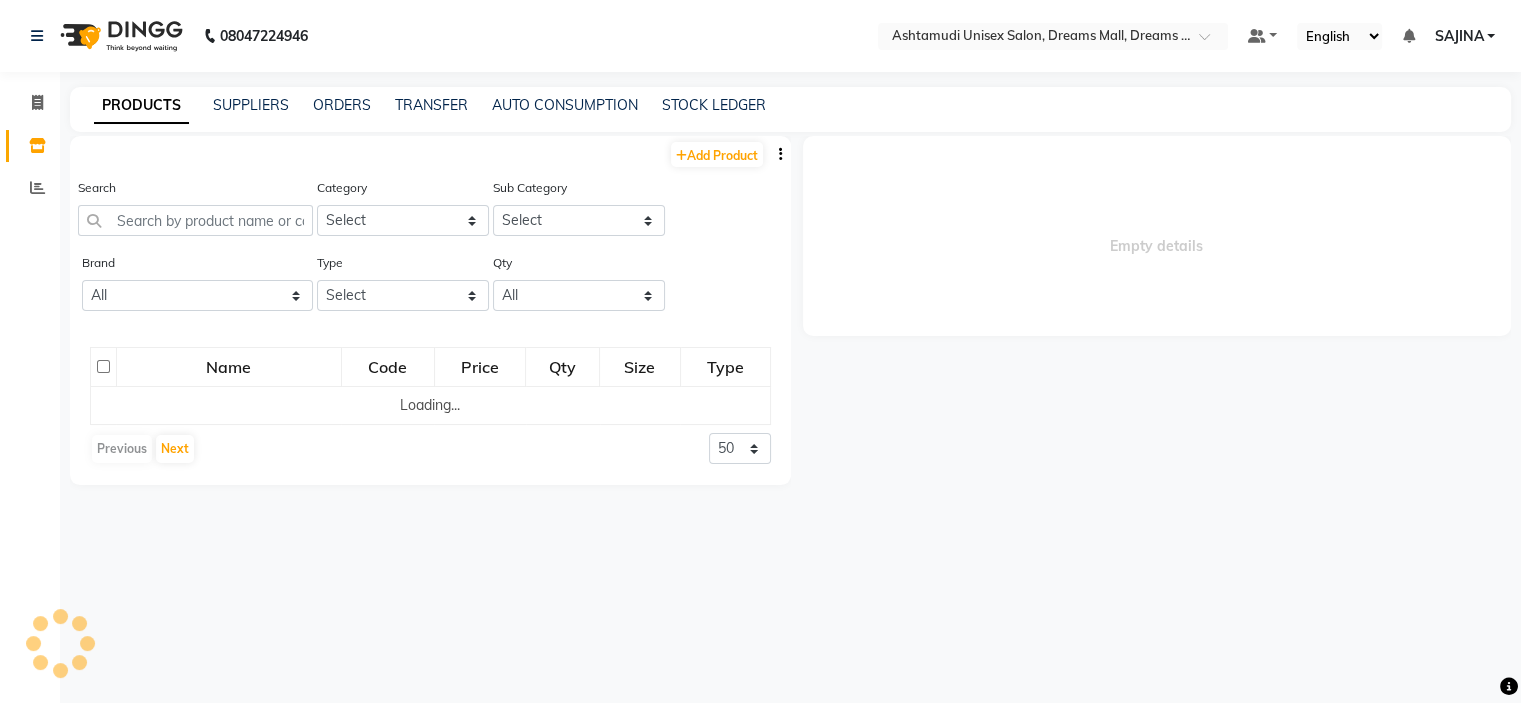 scroll, scrollTop: 0, scrollLeft: 0, axis: both 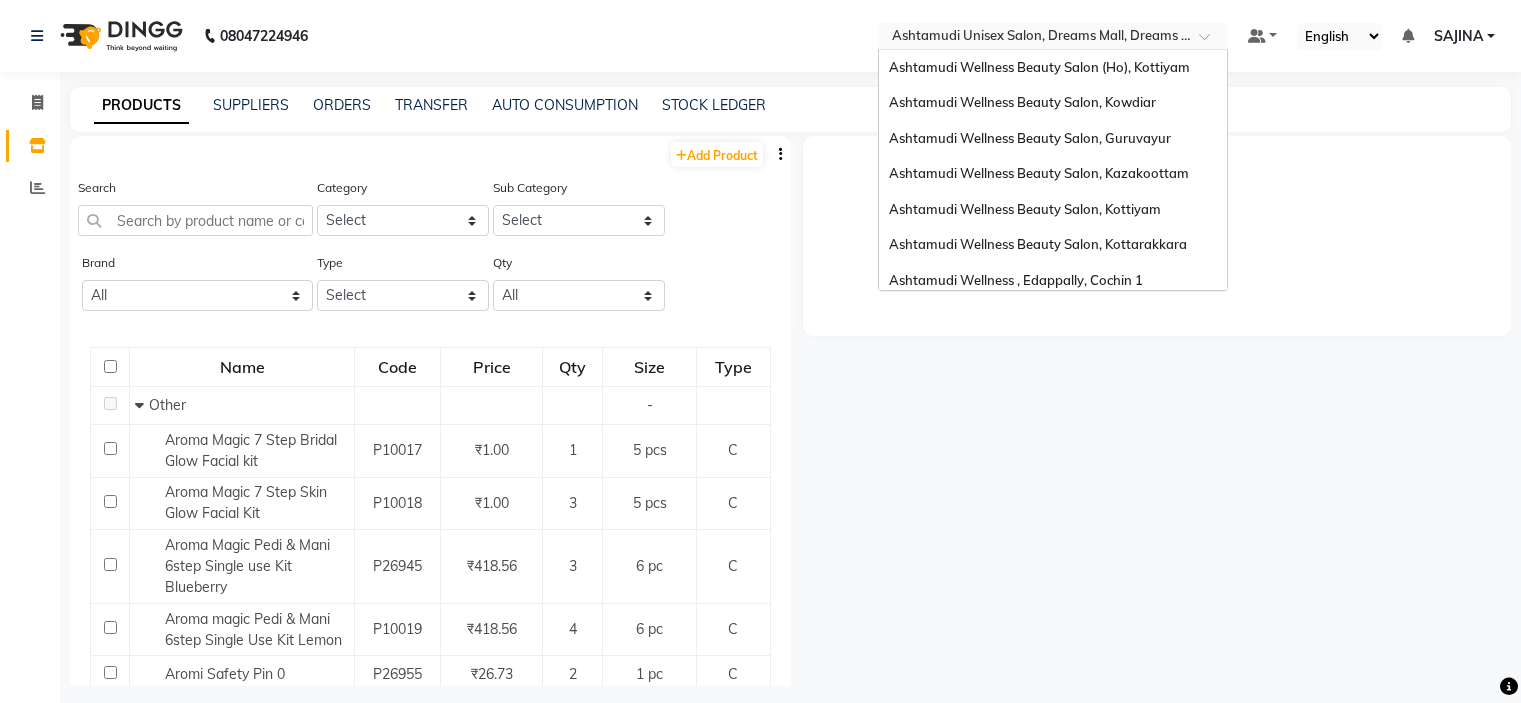 click on "Ashtamudi Unisex Salon, Dreams Mall, Dreams Mall Kottiyam" at bounding box center (1047, 574) 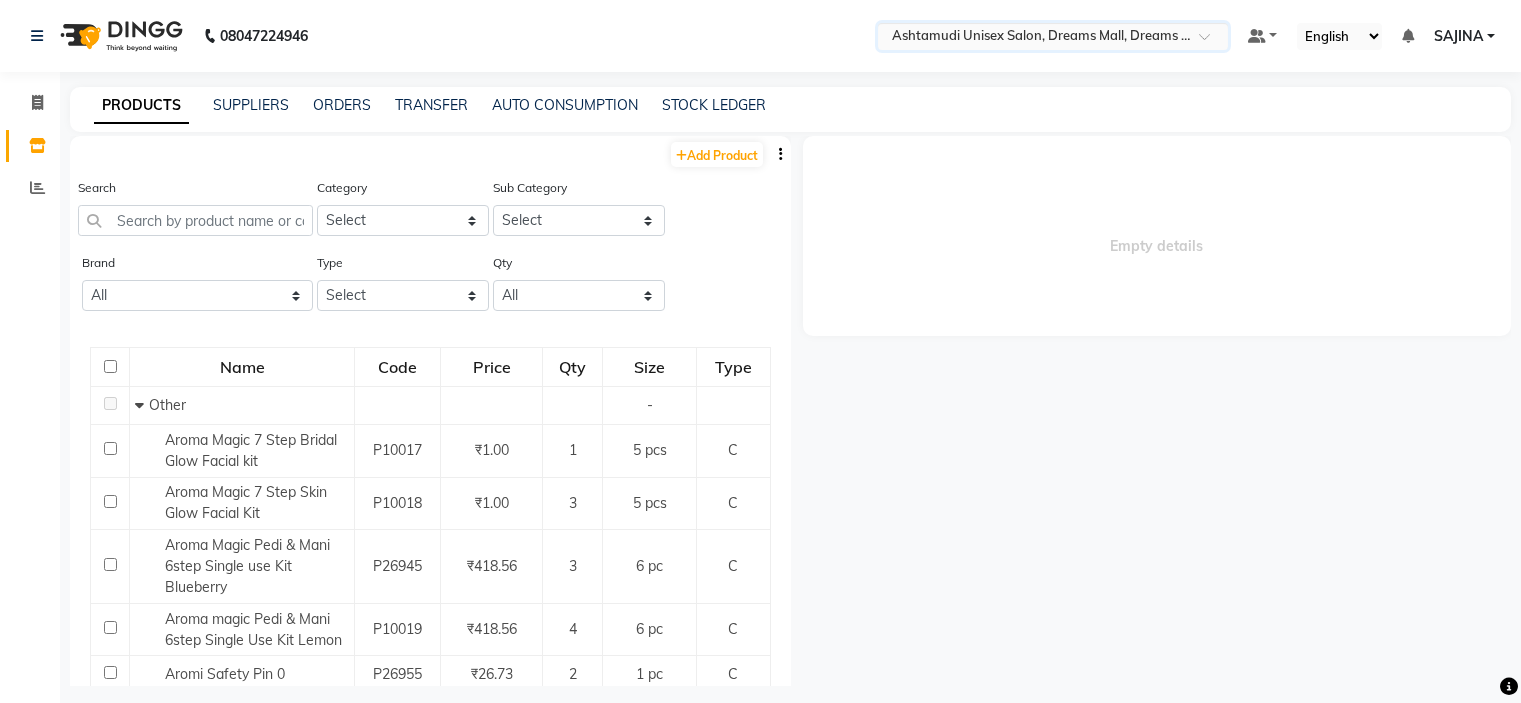 scroll, scrollTop: 0, scrollLeft: 0, axis: both 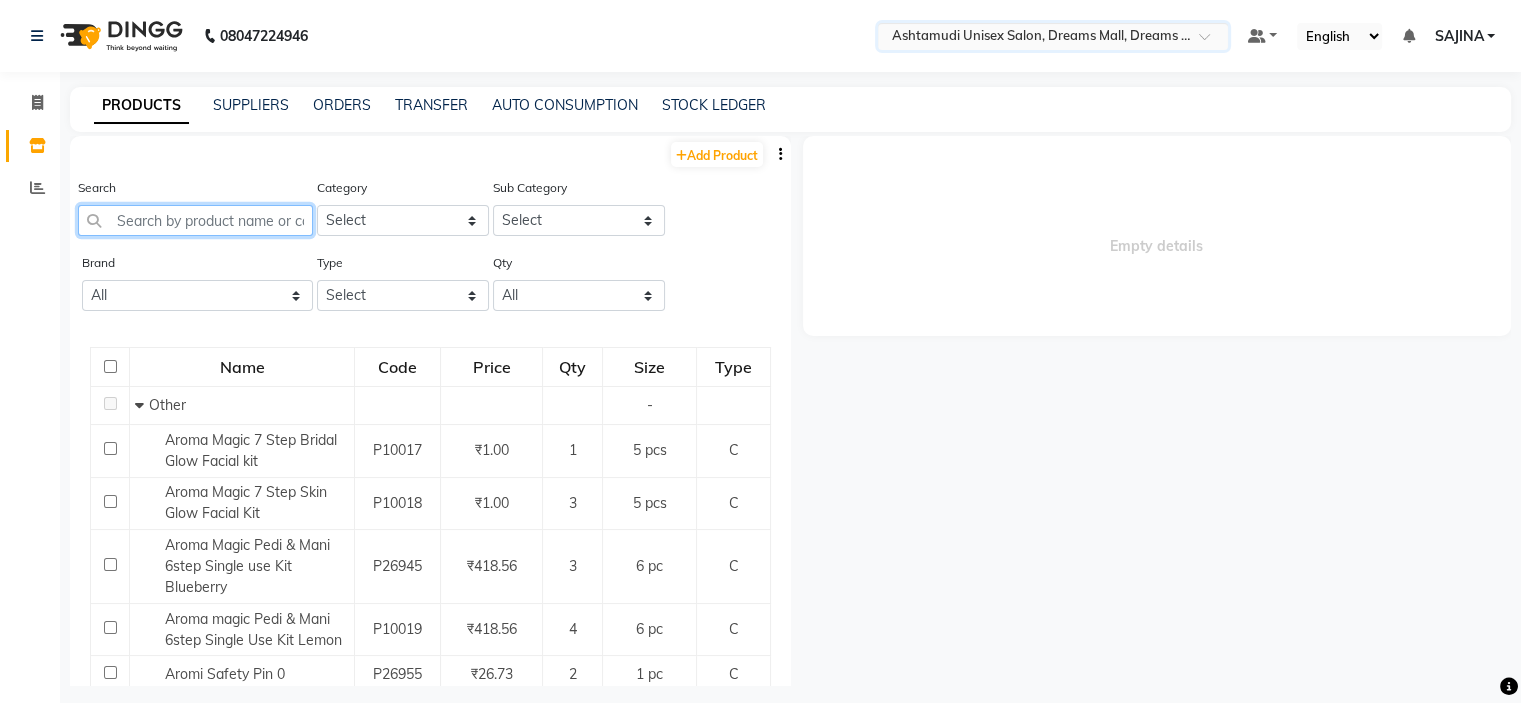 click 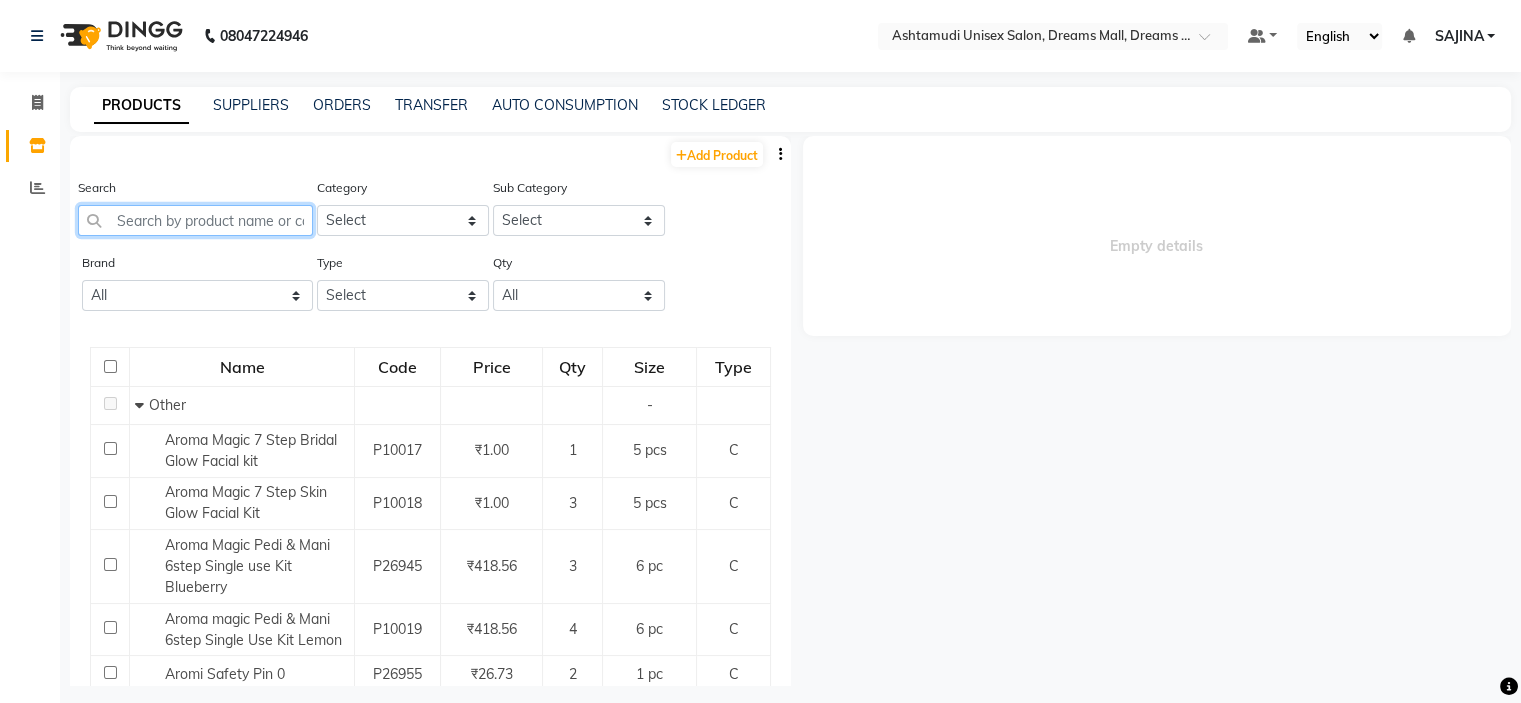 scroll, scrollTop: 0, scrollLeft: 0, axis: both 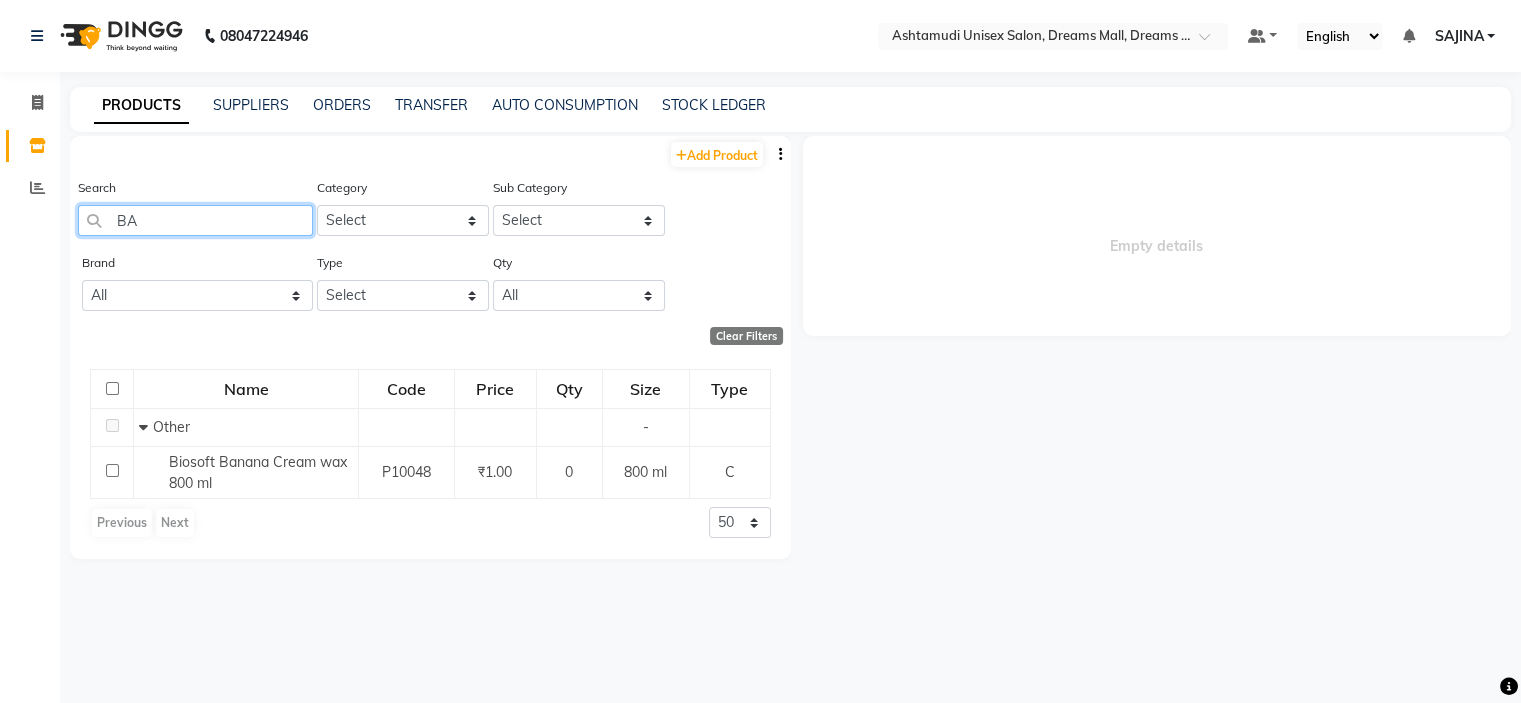 type on "B" 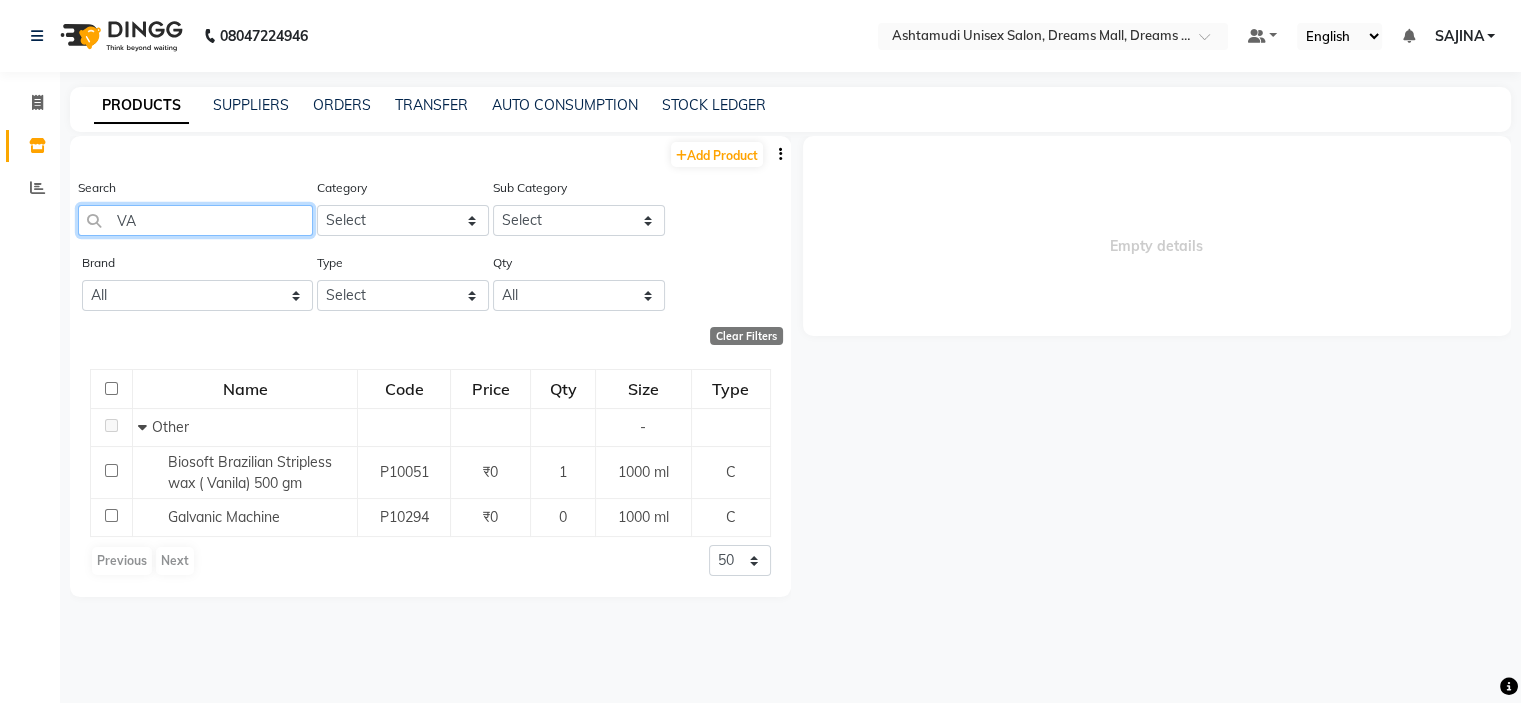 type on "V" 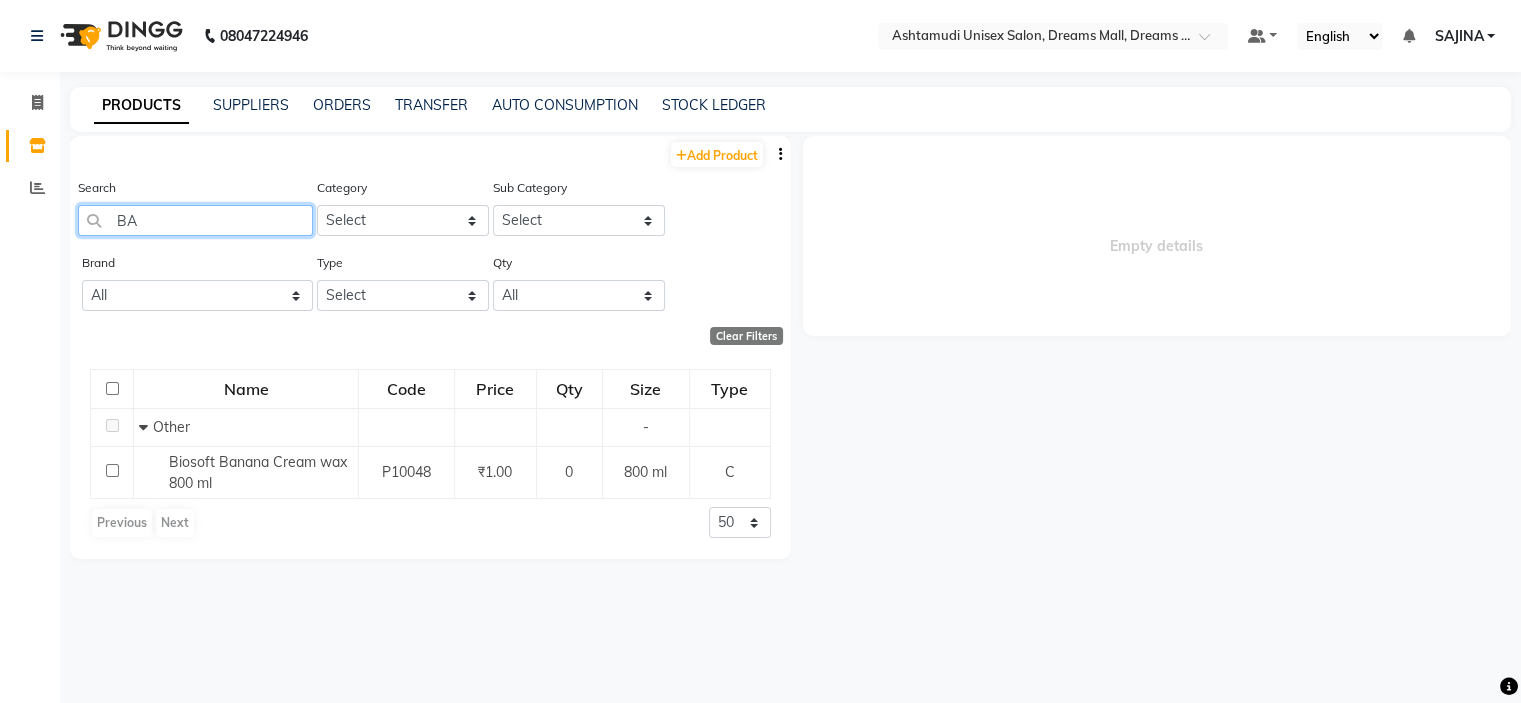type on "B" 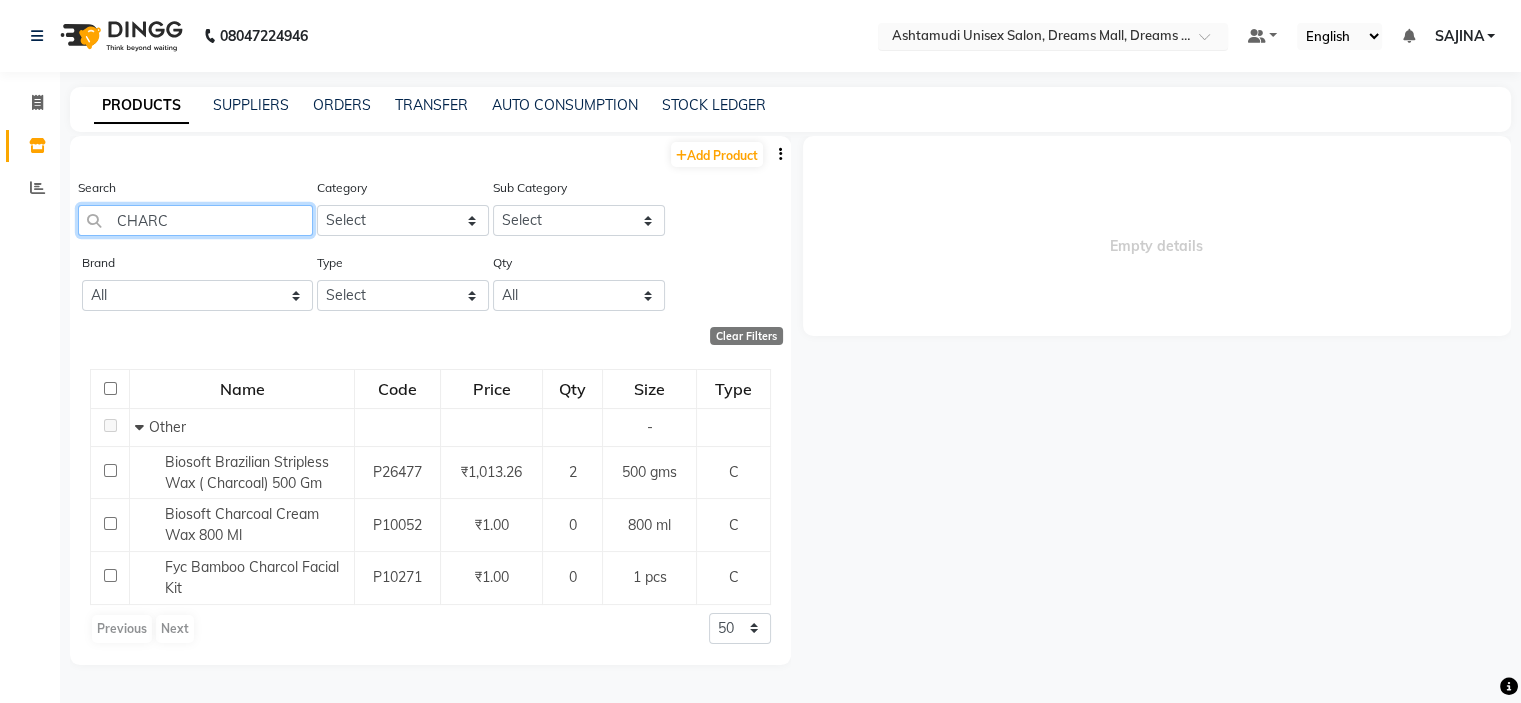 type on "CHARC" 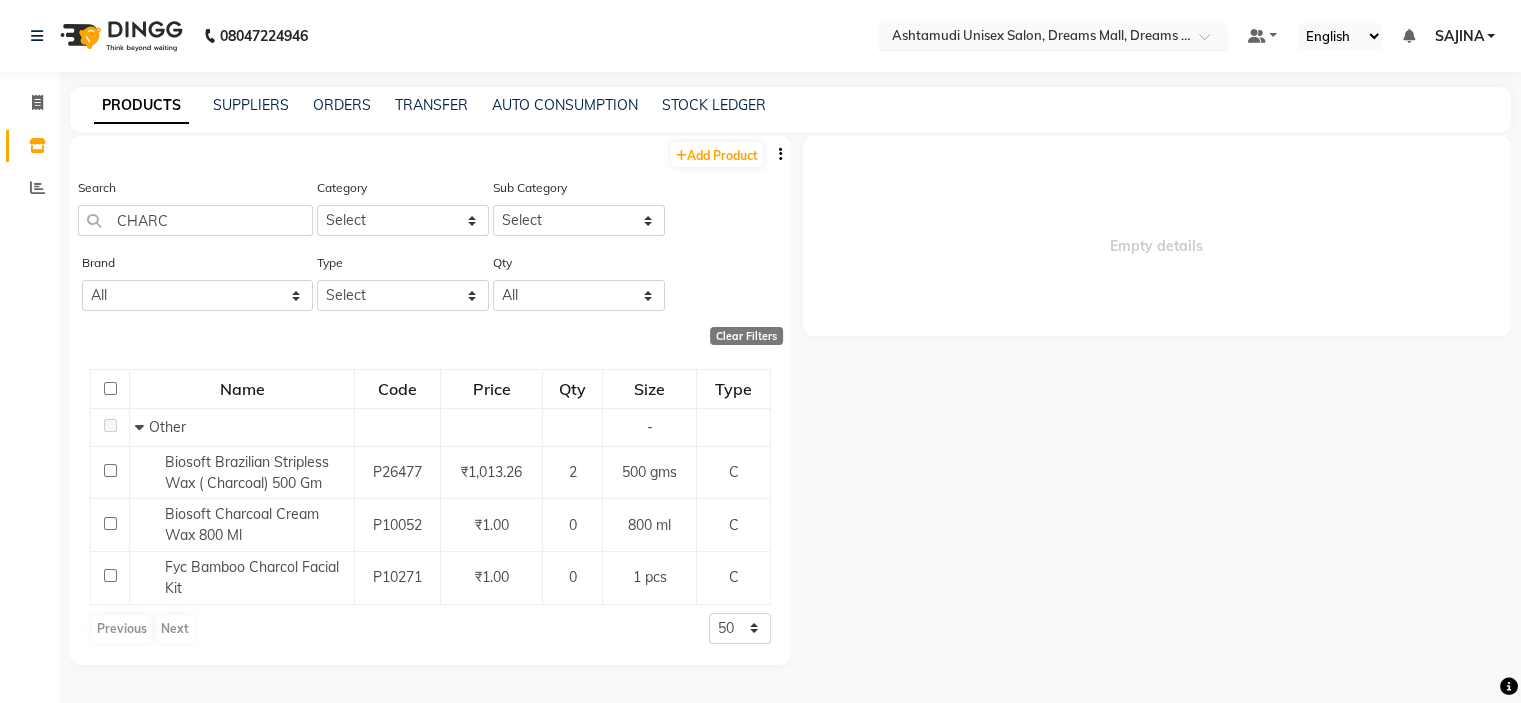 click at bounding box center (1033, 38) 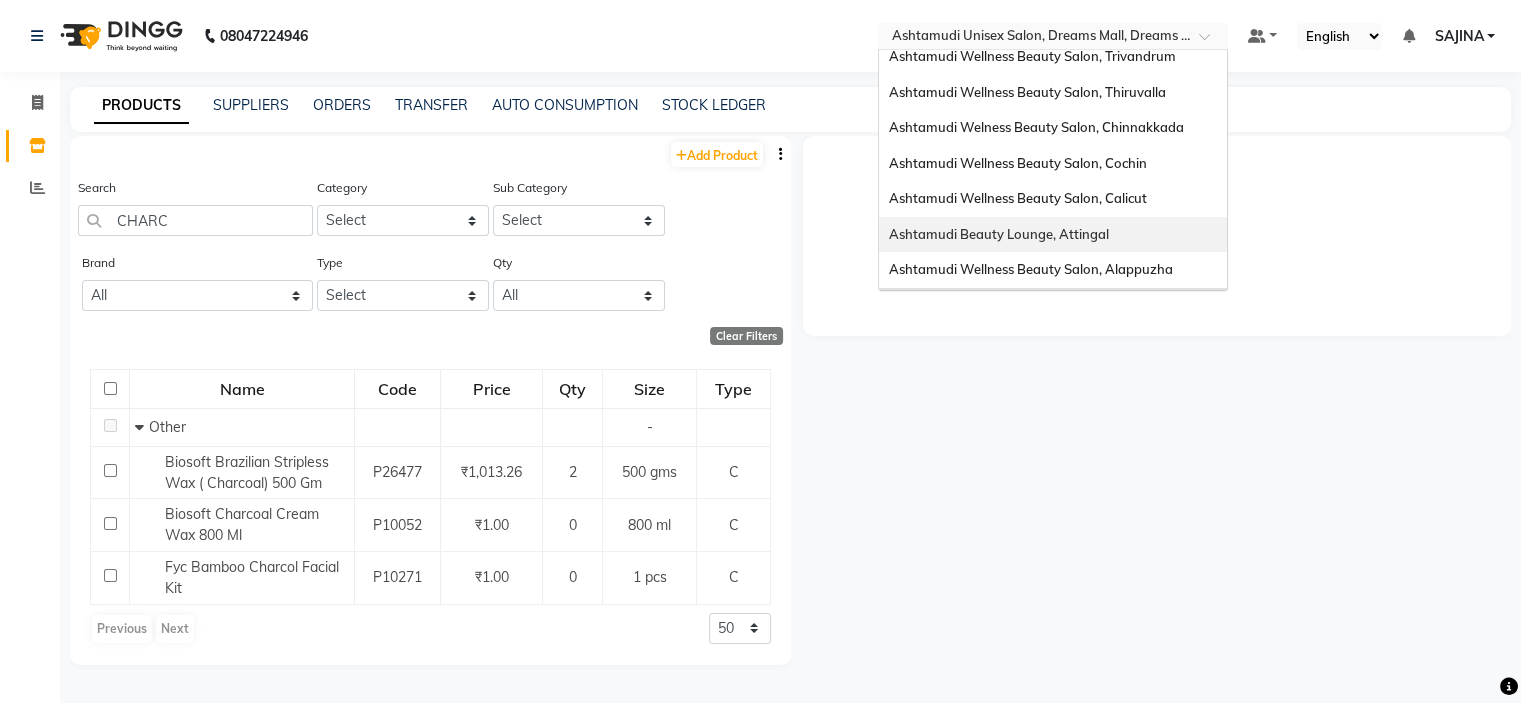 scroll, scrollTop: 212, scrollLeft: 0, axis: vertical 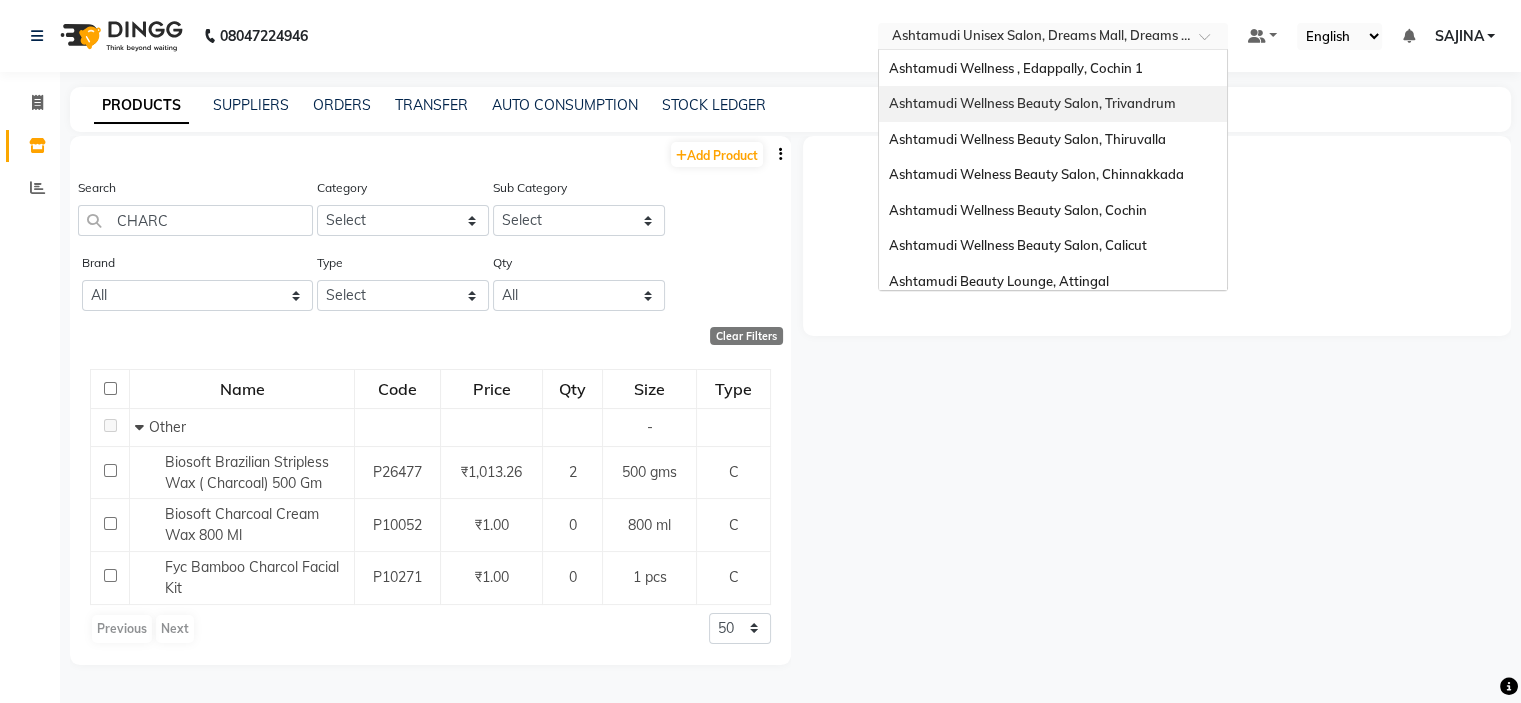 click on "Ashtamudi Wellness Beauty Salon, Trivandrum" at bounding box center (1053, 104) 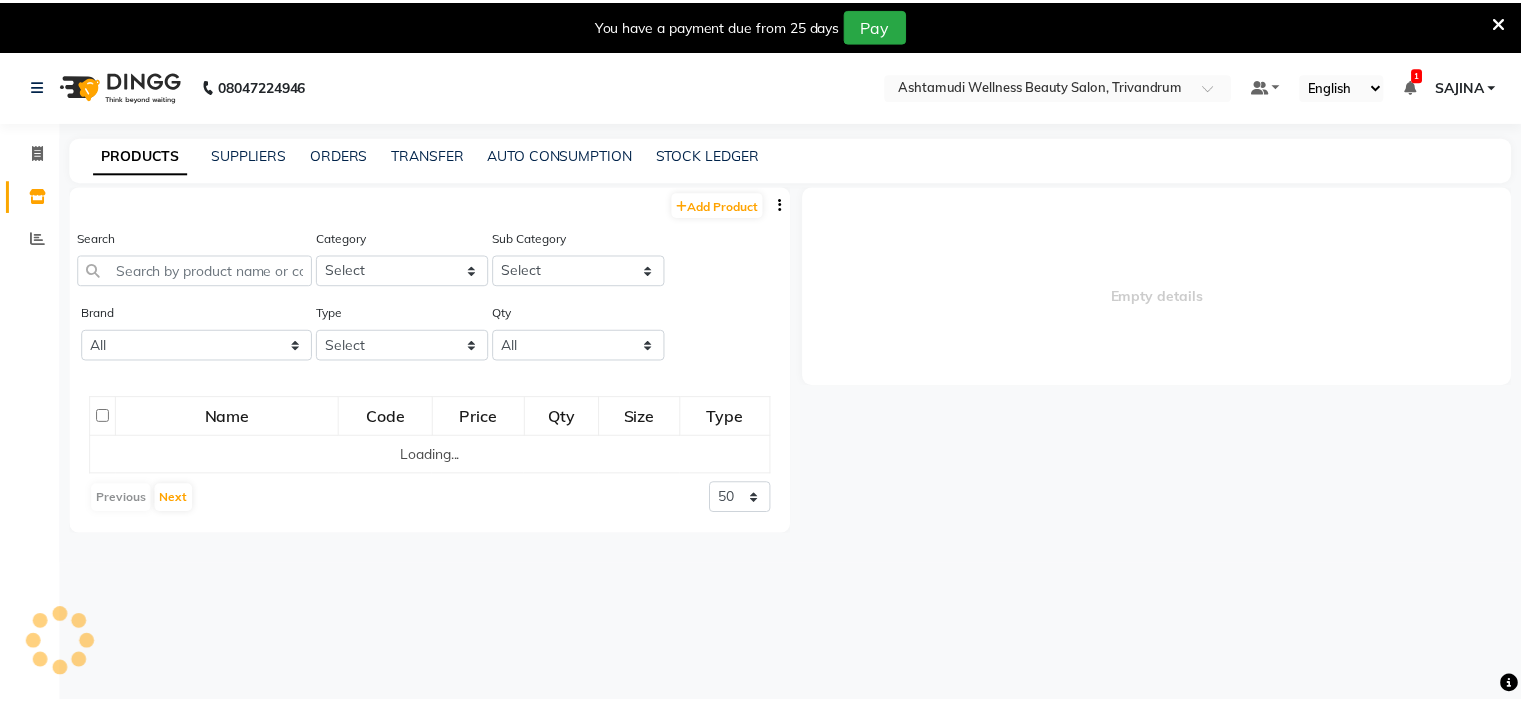 scroll, scrollTop: 0, scrollLeft: 0, axis: both 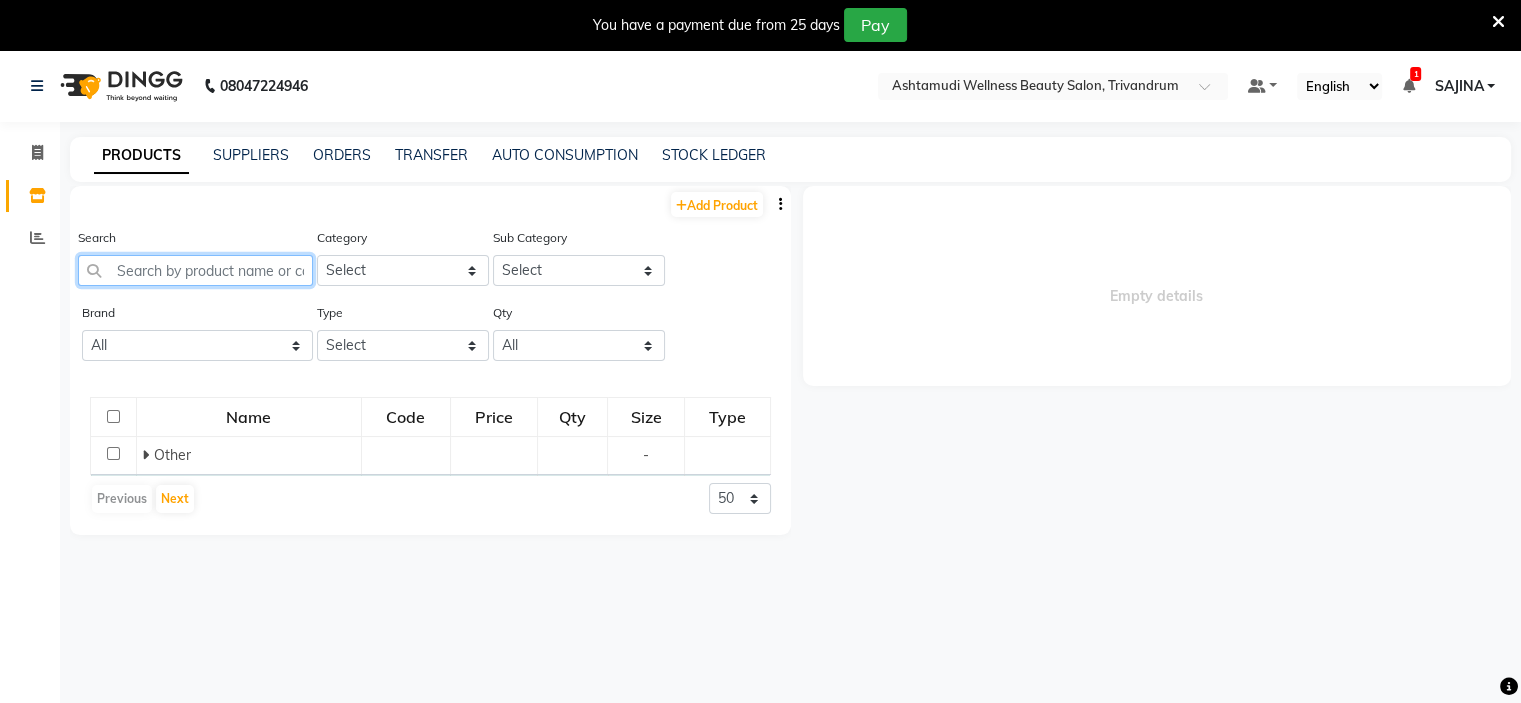 click 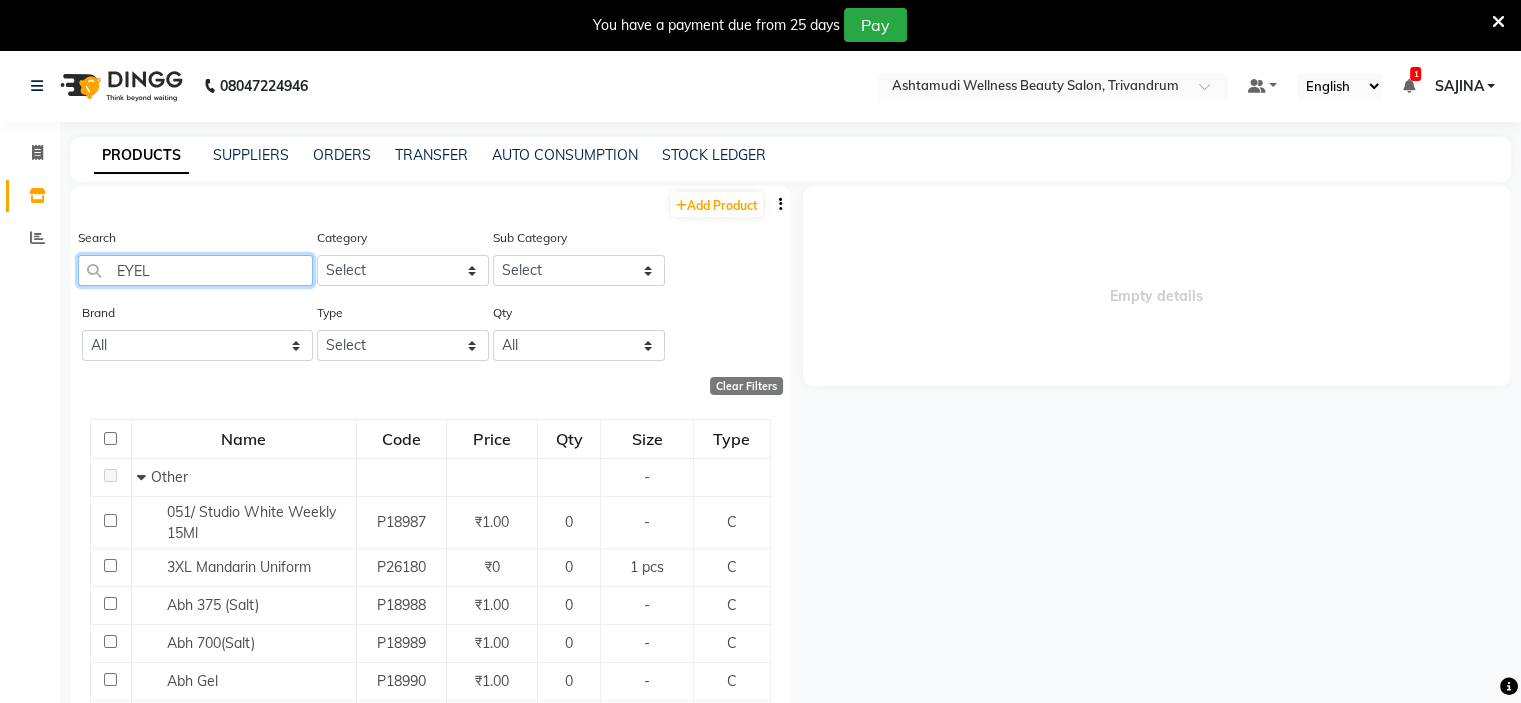 scroll, scrollTop: 0, scrollLeft: 0, axis: both 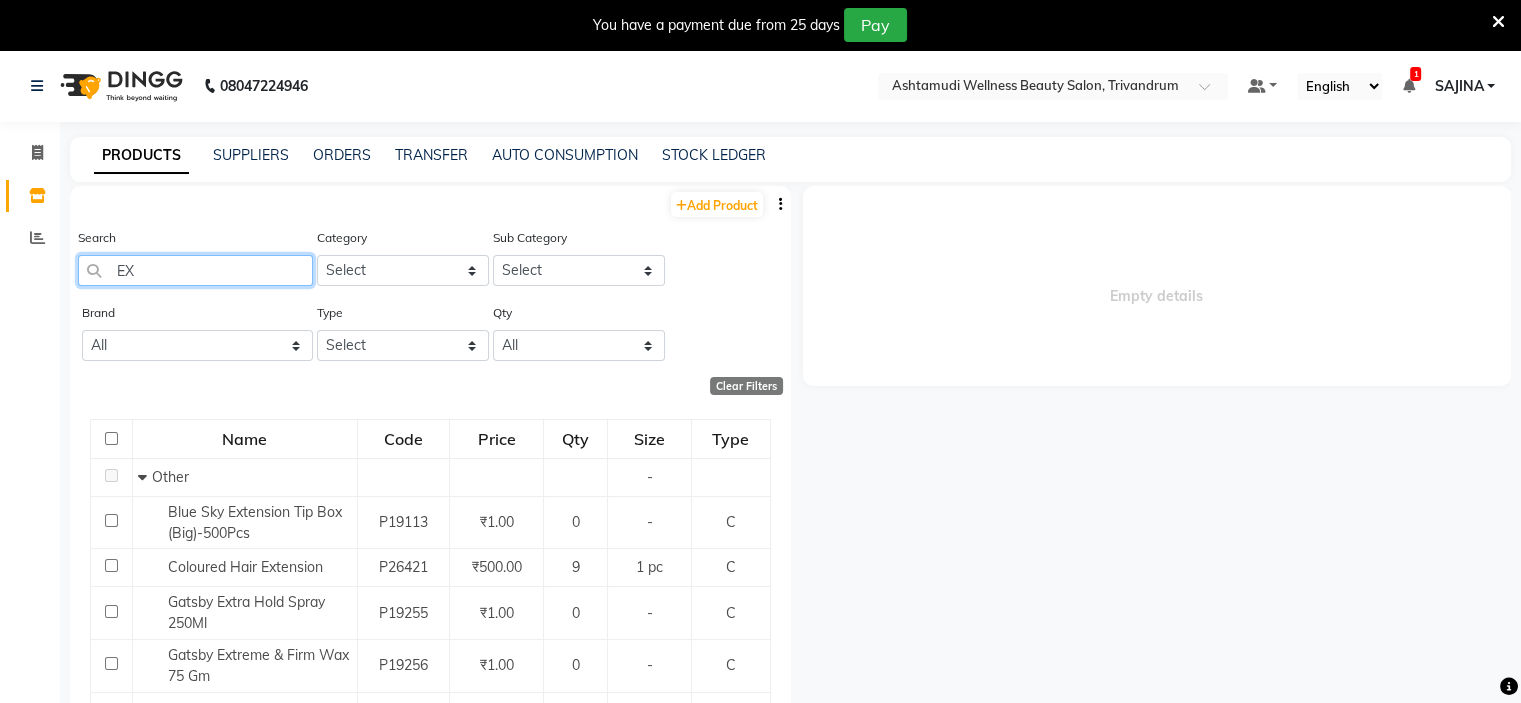 type on "E" 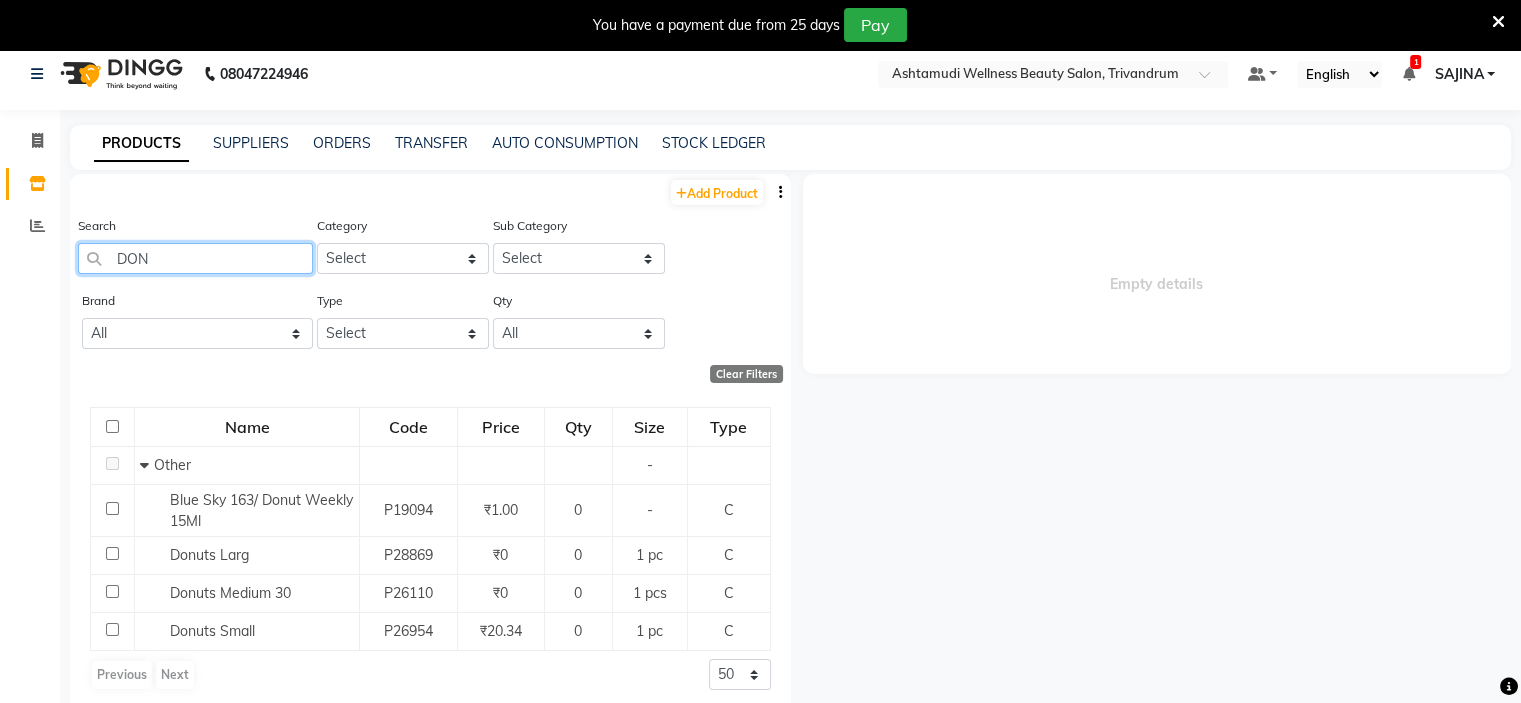 scroll, scrollTop: 0, scrollLeft: 0, axis: both 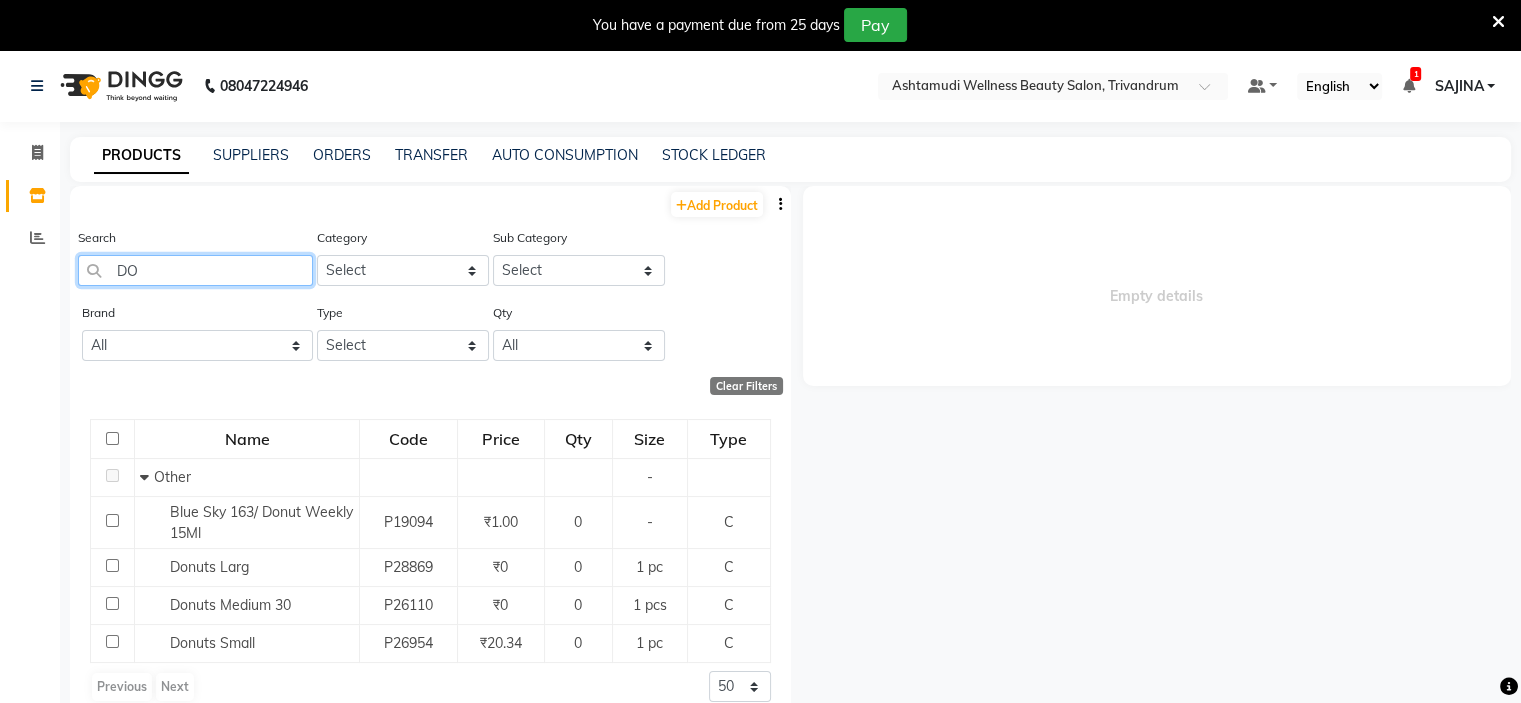 type on "D" 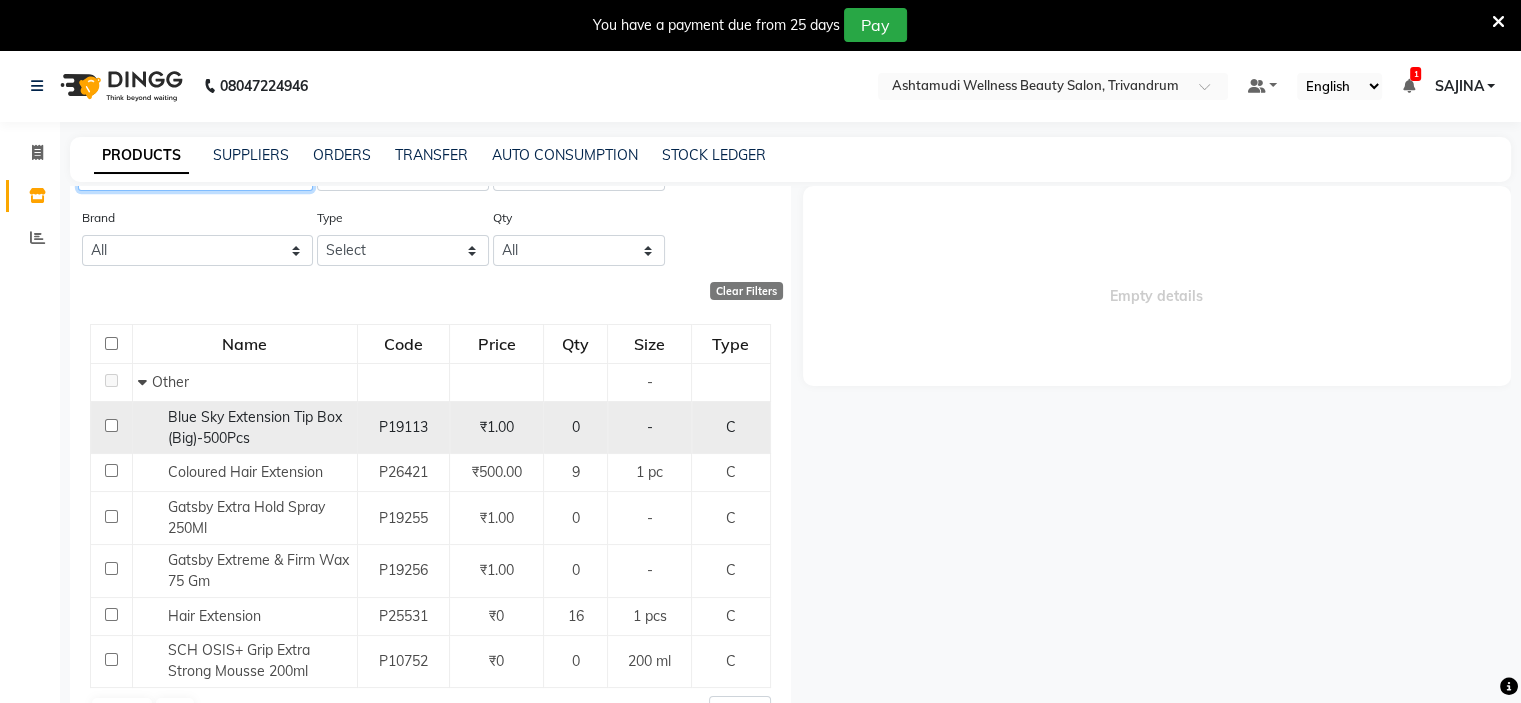 scroll, scrollTop: 107, scrollLeft: 0, axis: vertical 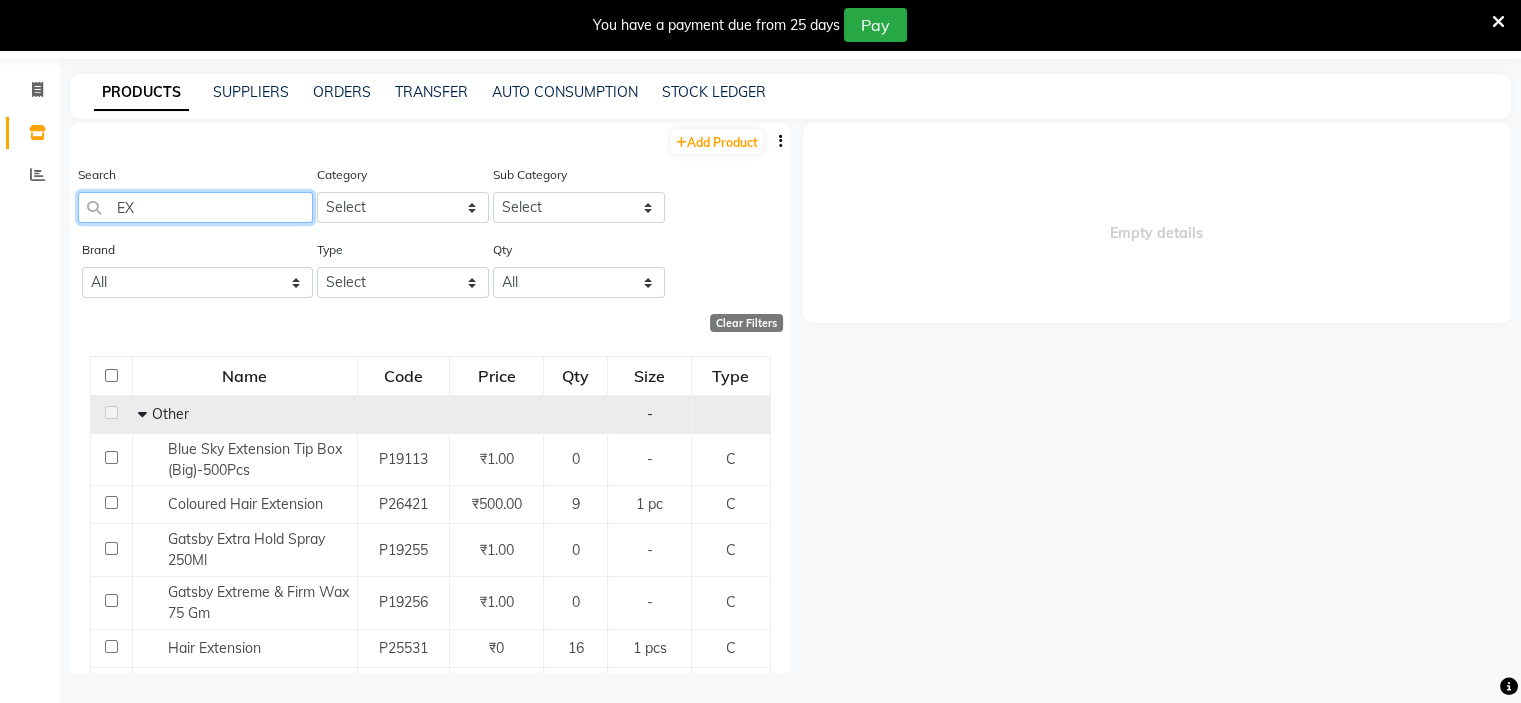 type on "E" 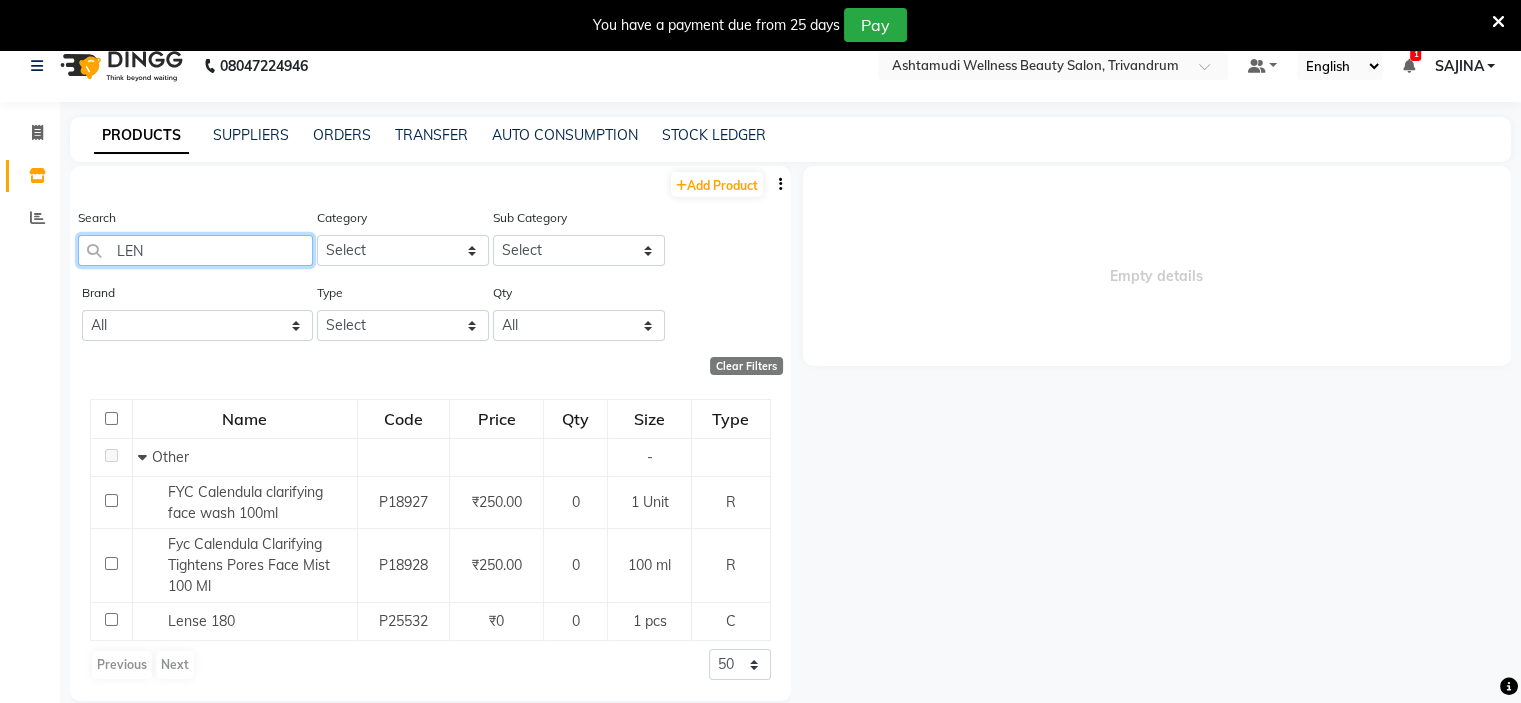 scroll, scrollTop: 0, scrollLeft: 0, axis: both 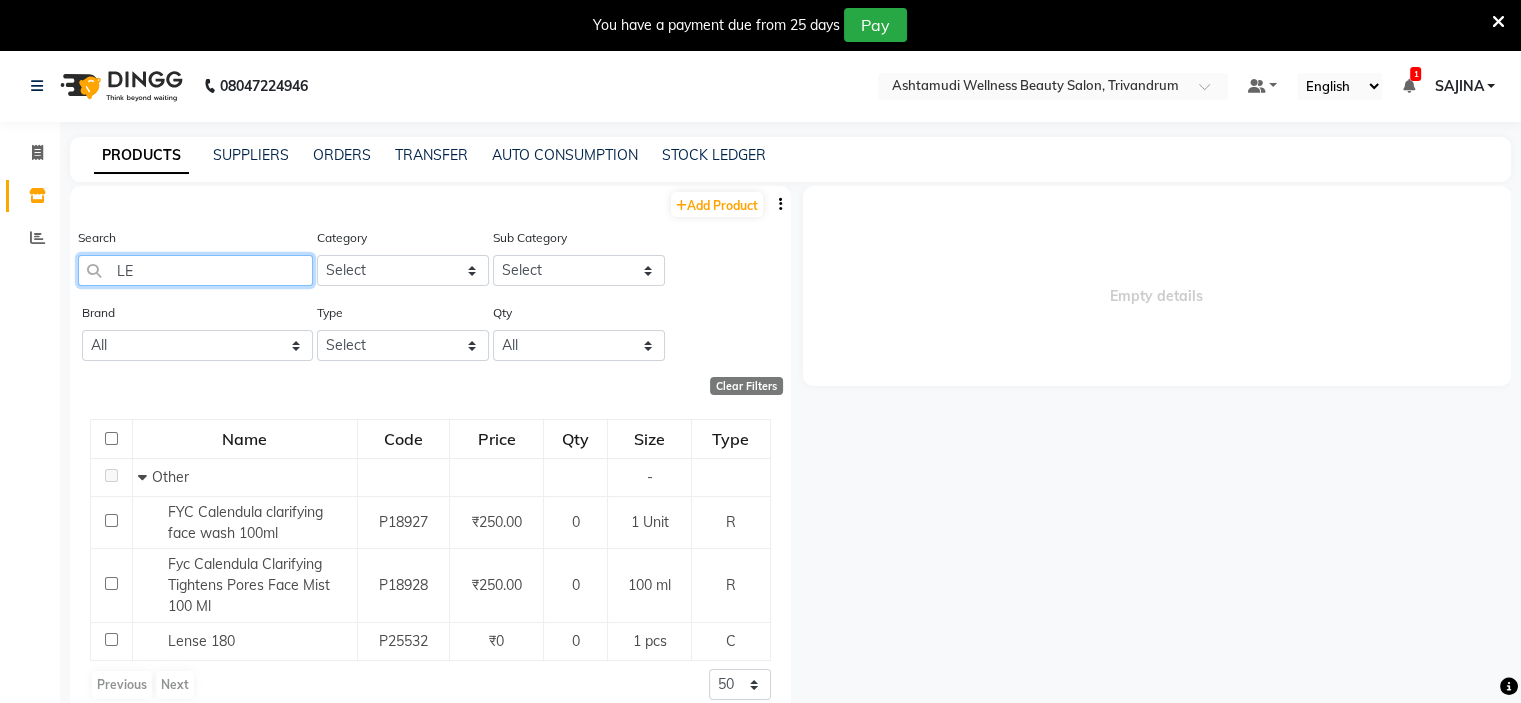 type on "L" 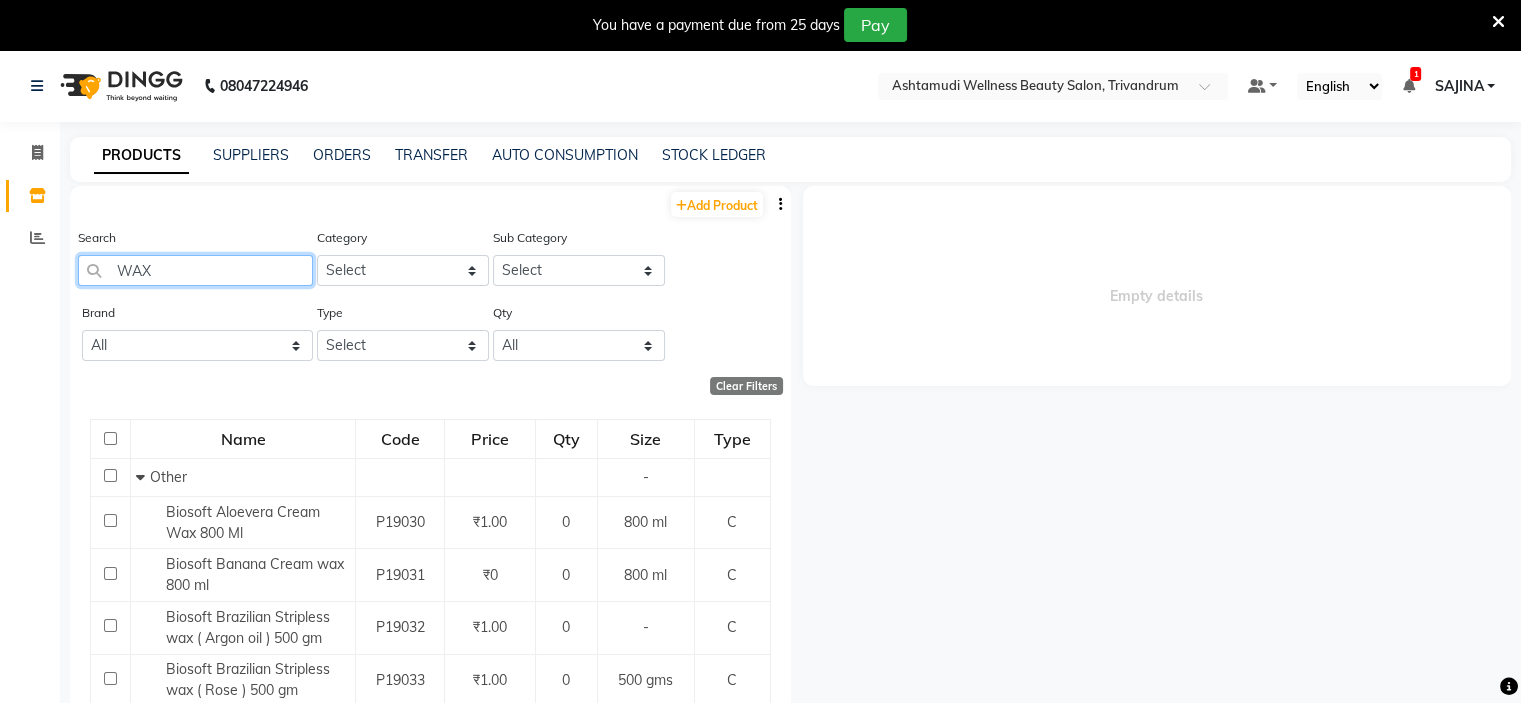 click on "WAX" 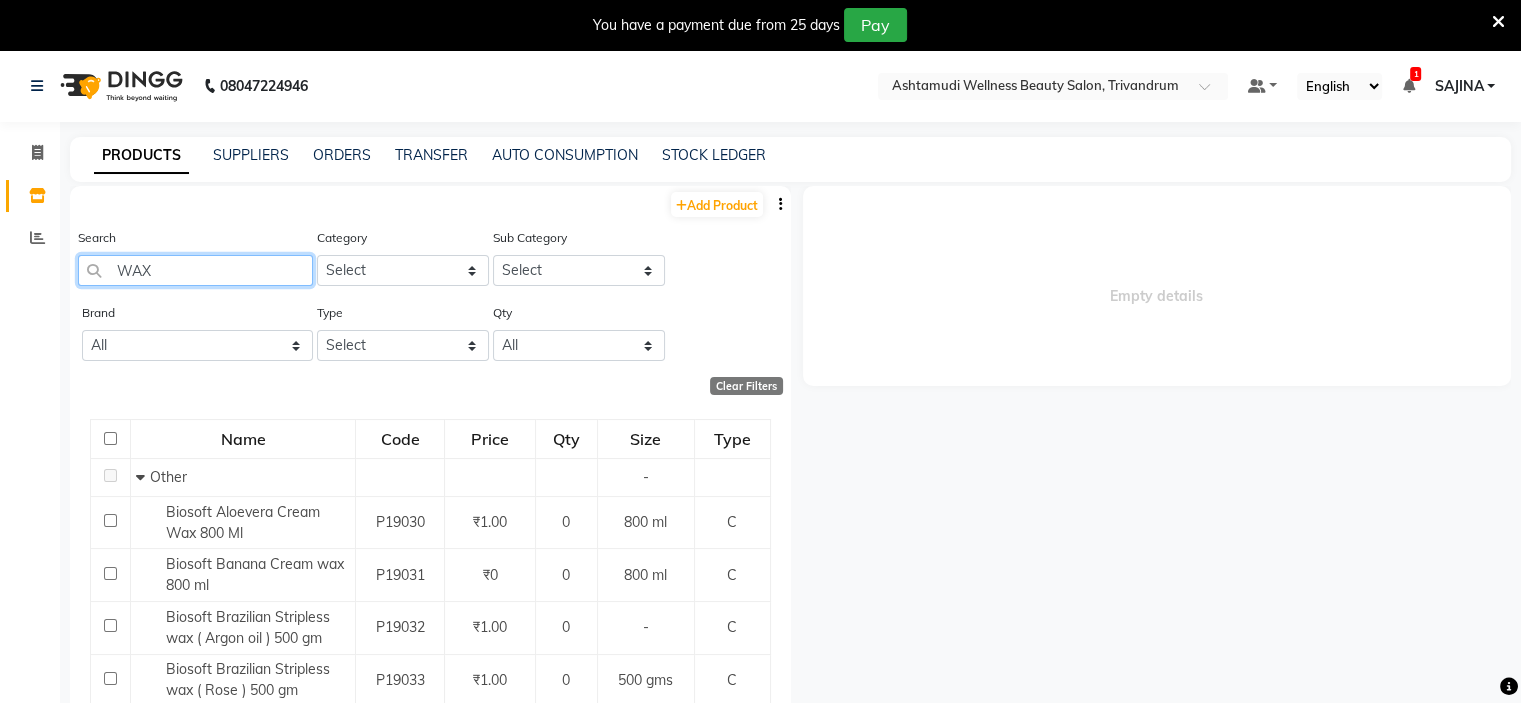 click on "WAX" 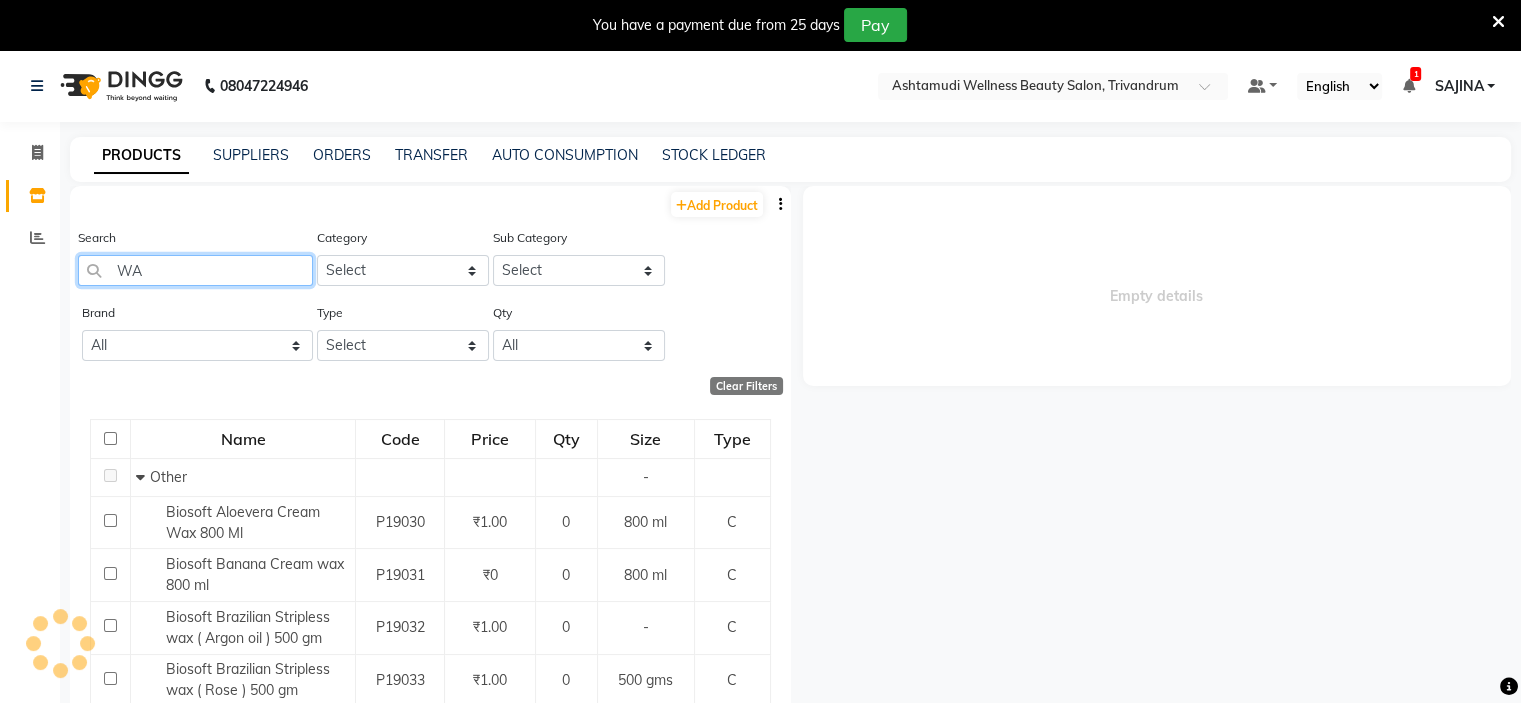 type on "W" 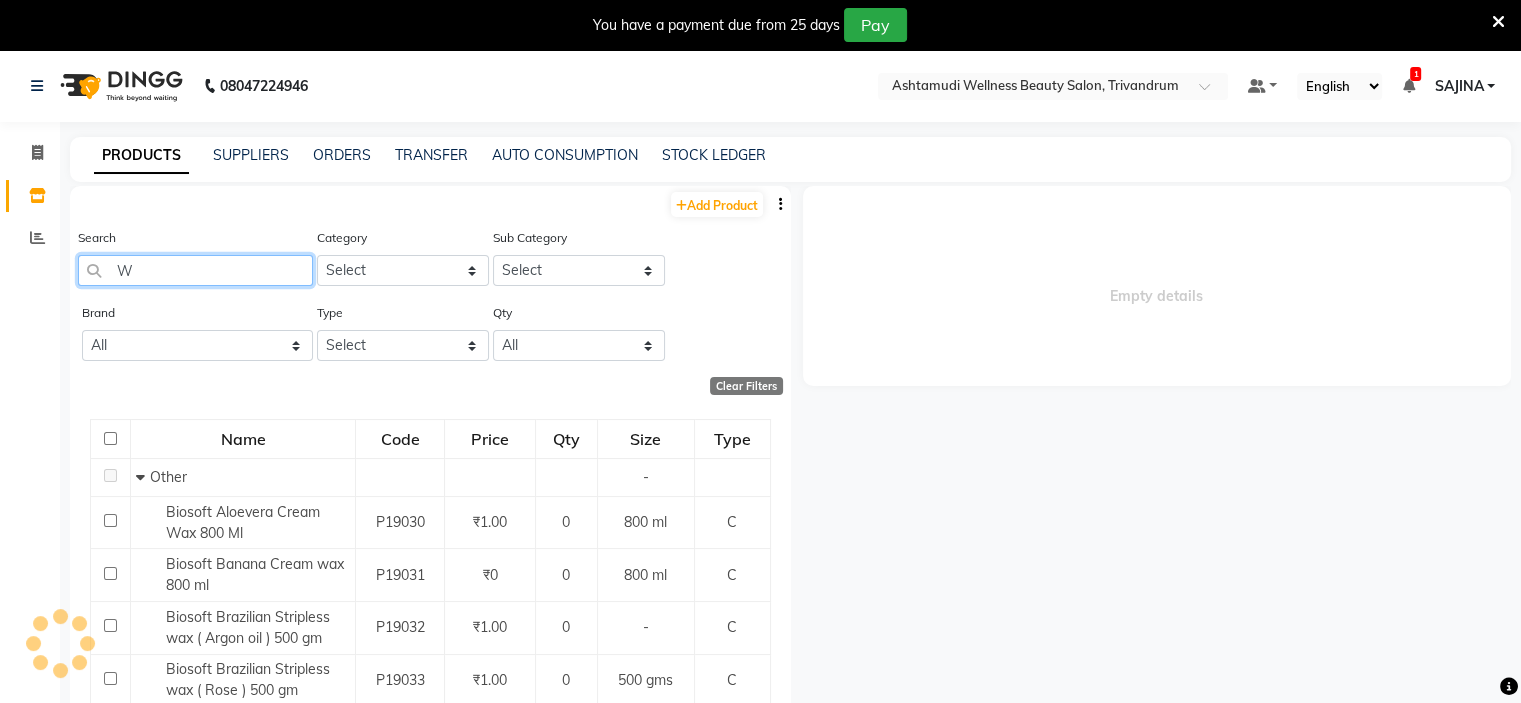type 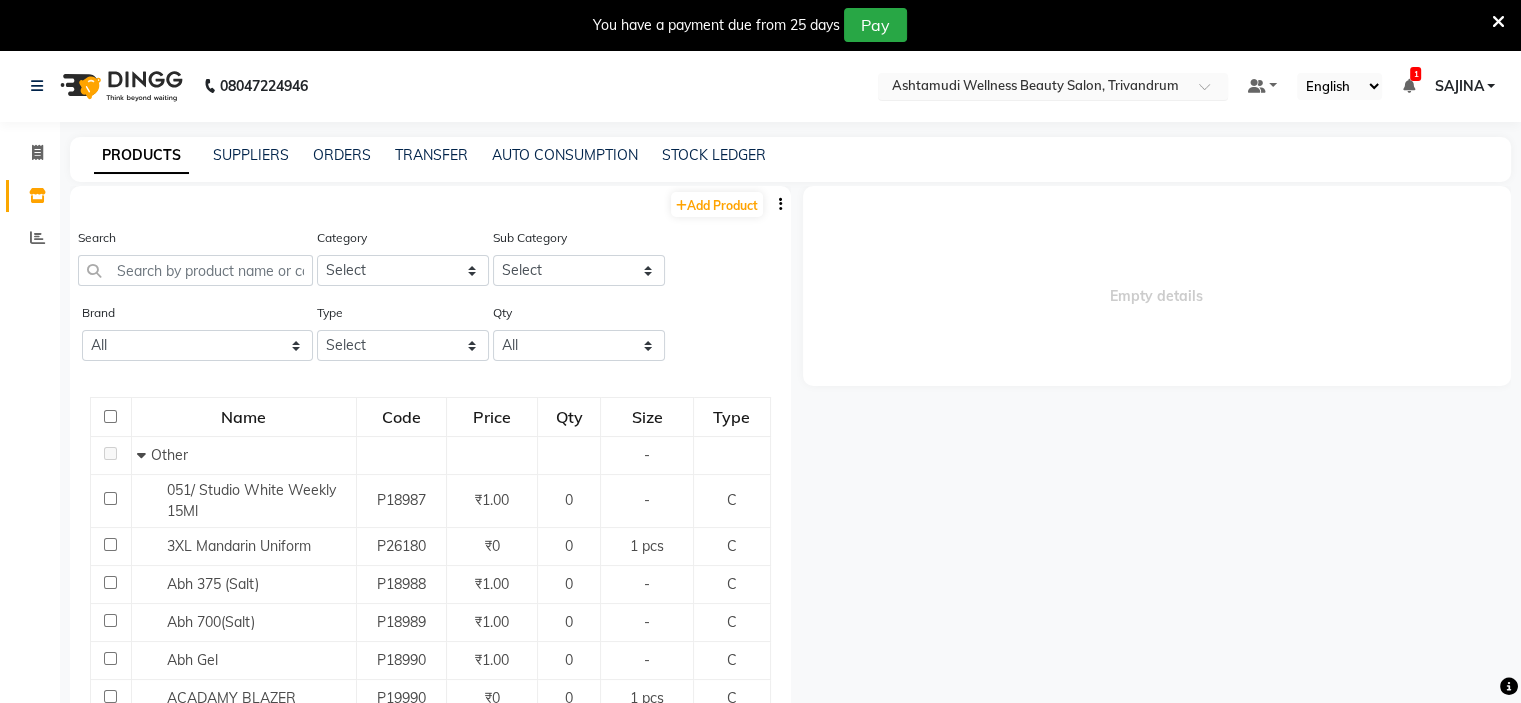 click at bounding box center [1033, 88] 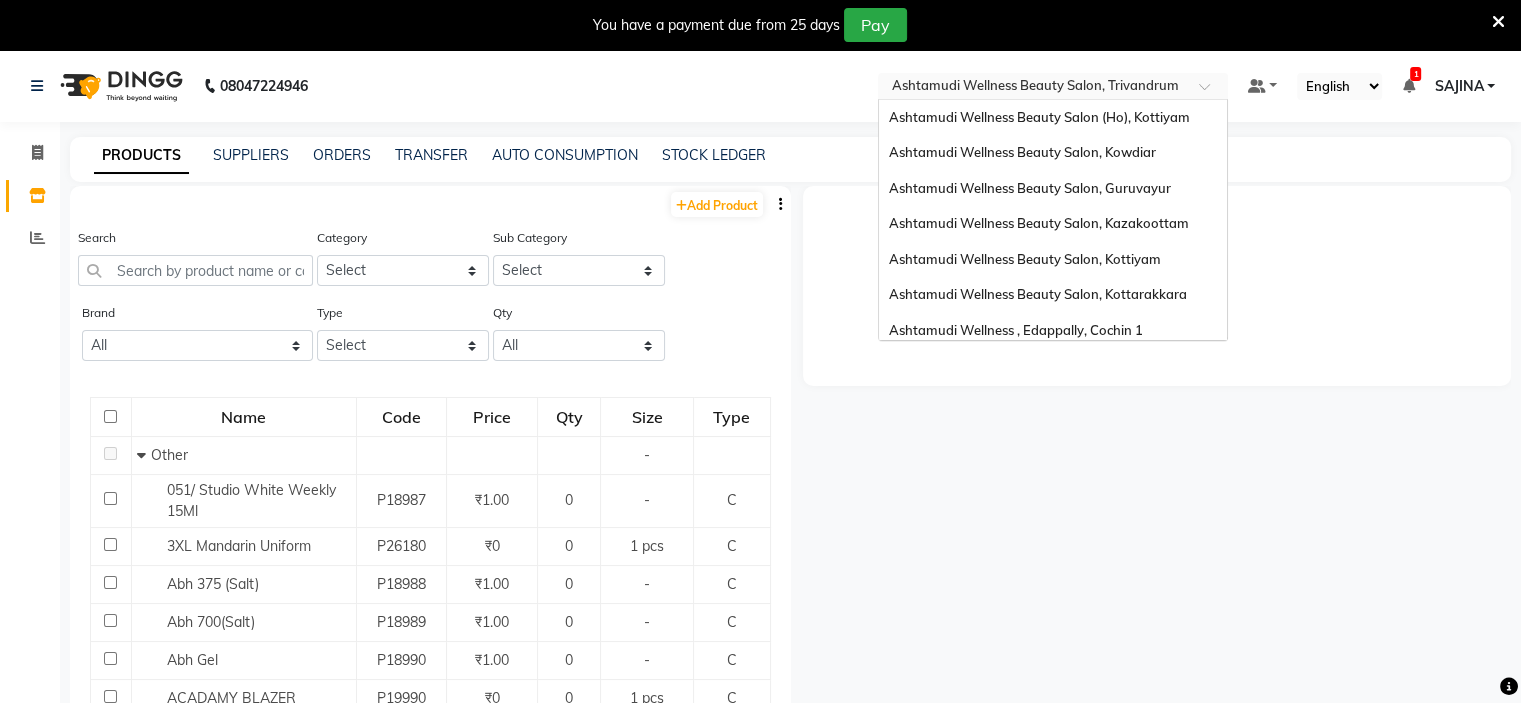 scroll, scrollTop: 248, scrollLeft: 0, axis: vertical 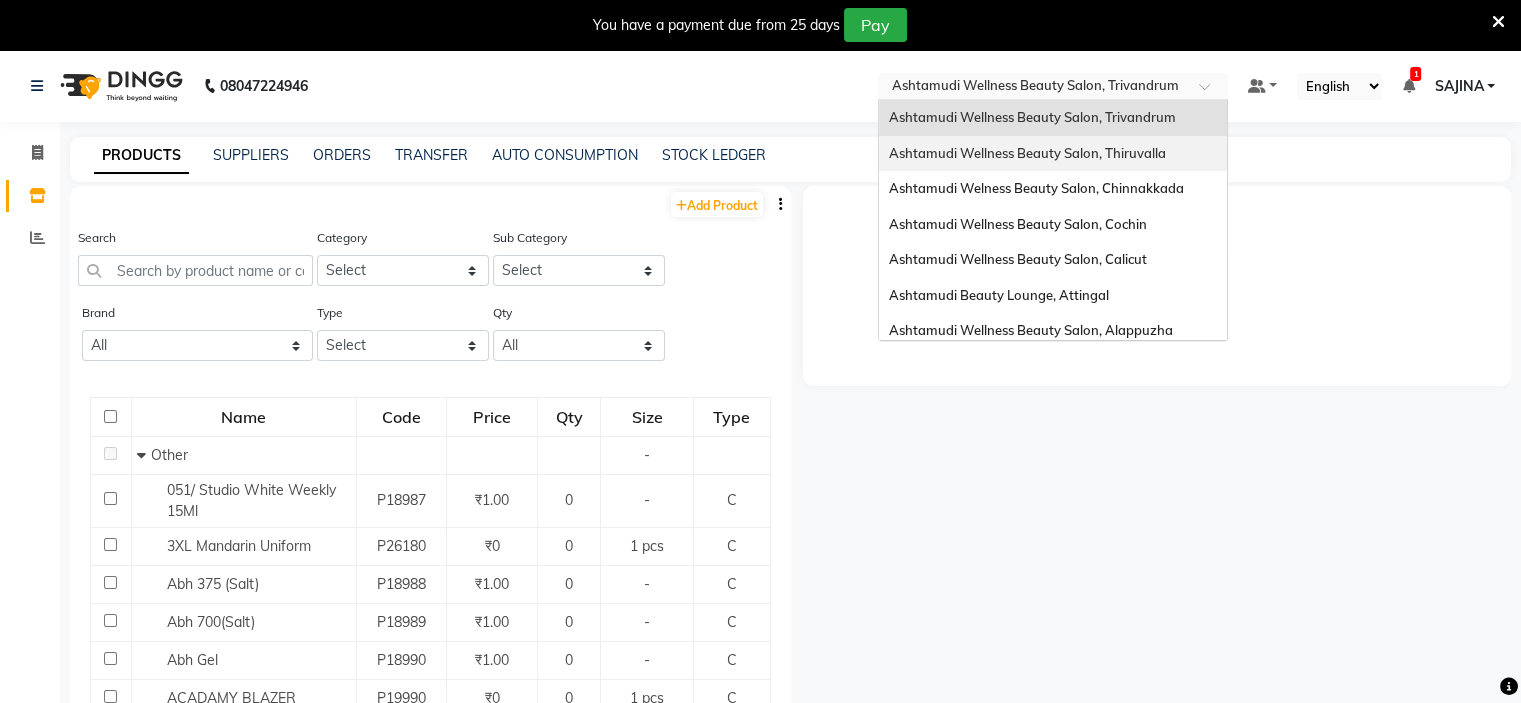 click on "Ashtamudi Wellness Beauty Salon, Thiruvalla" at bounding box center [1053, 154] 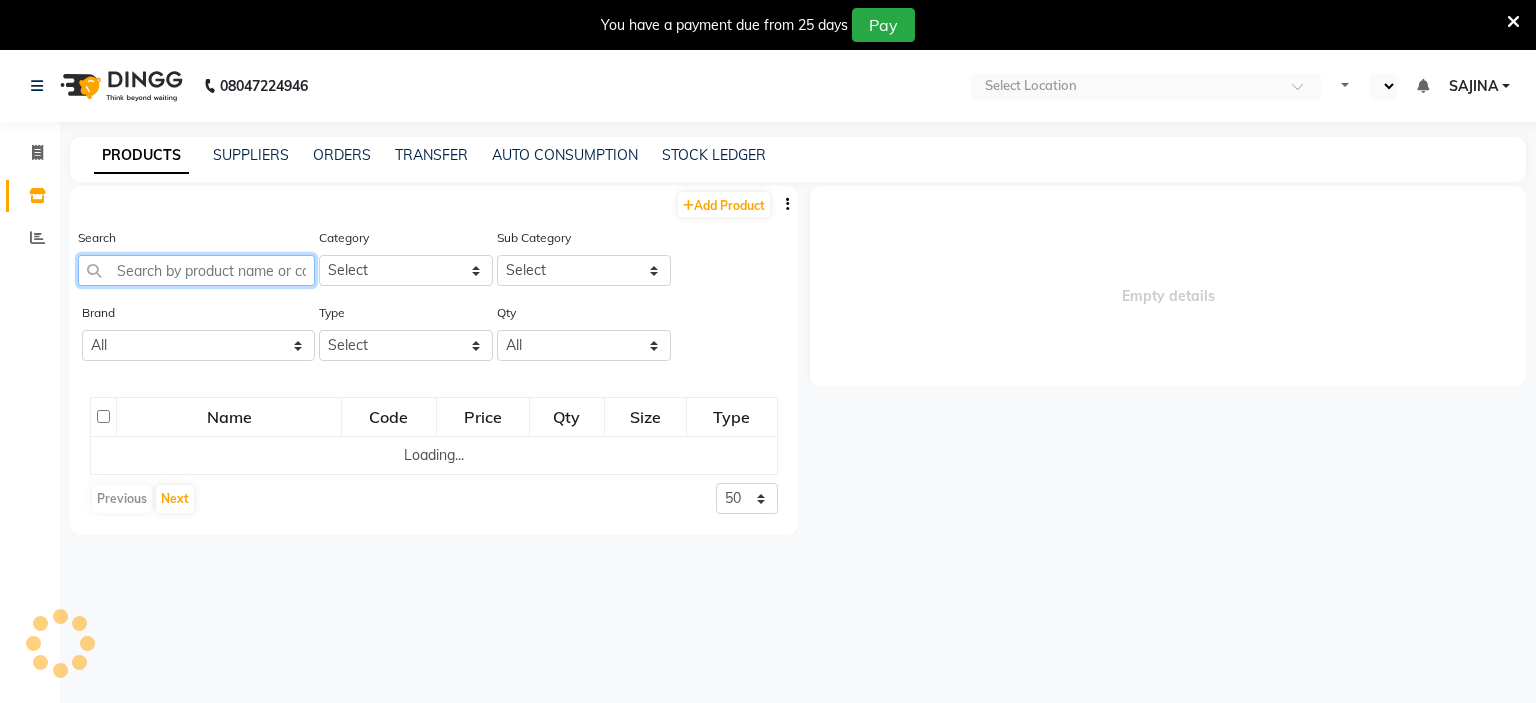 click 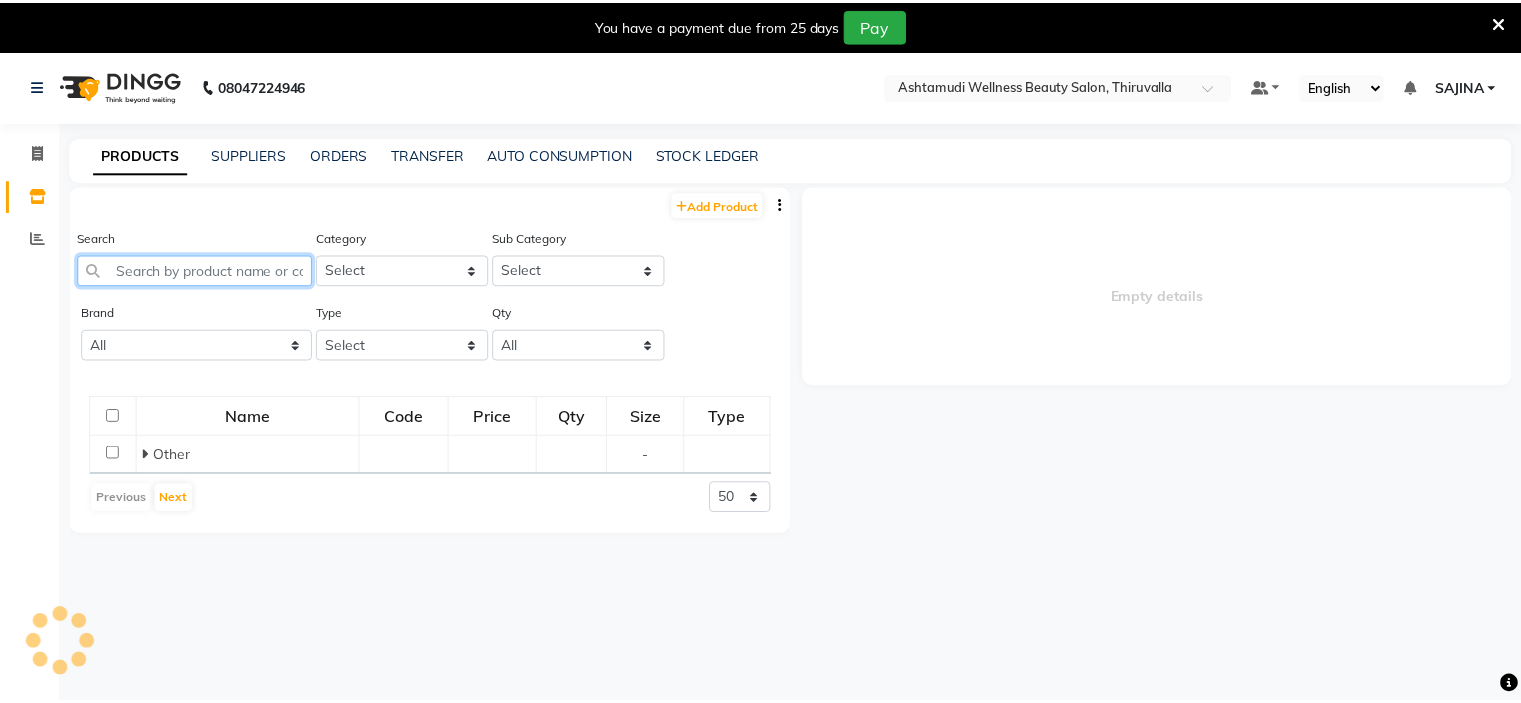 scroll, scrollTop: 0, scrollLeft: 0, axis: both 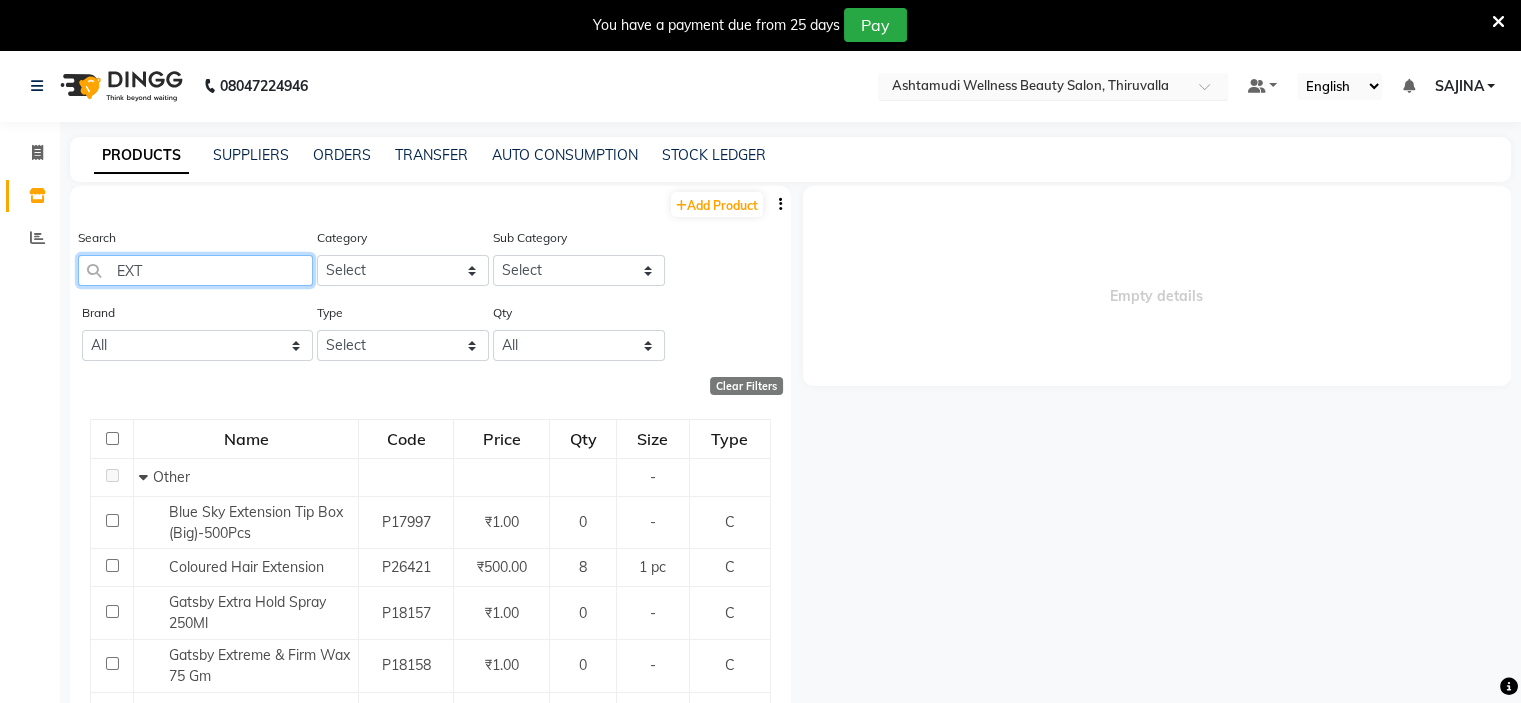 type on "EXT" 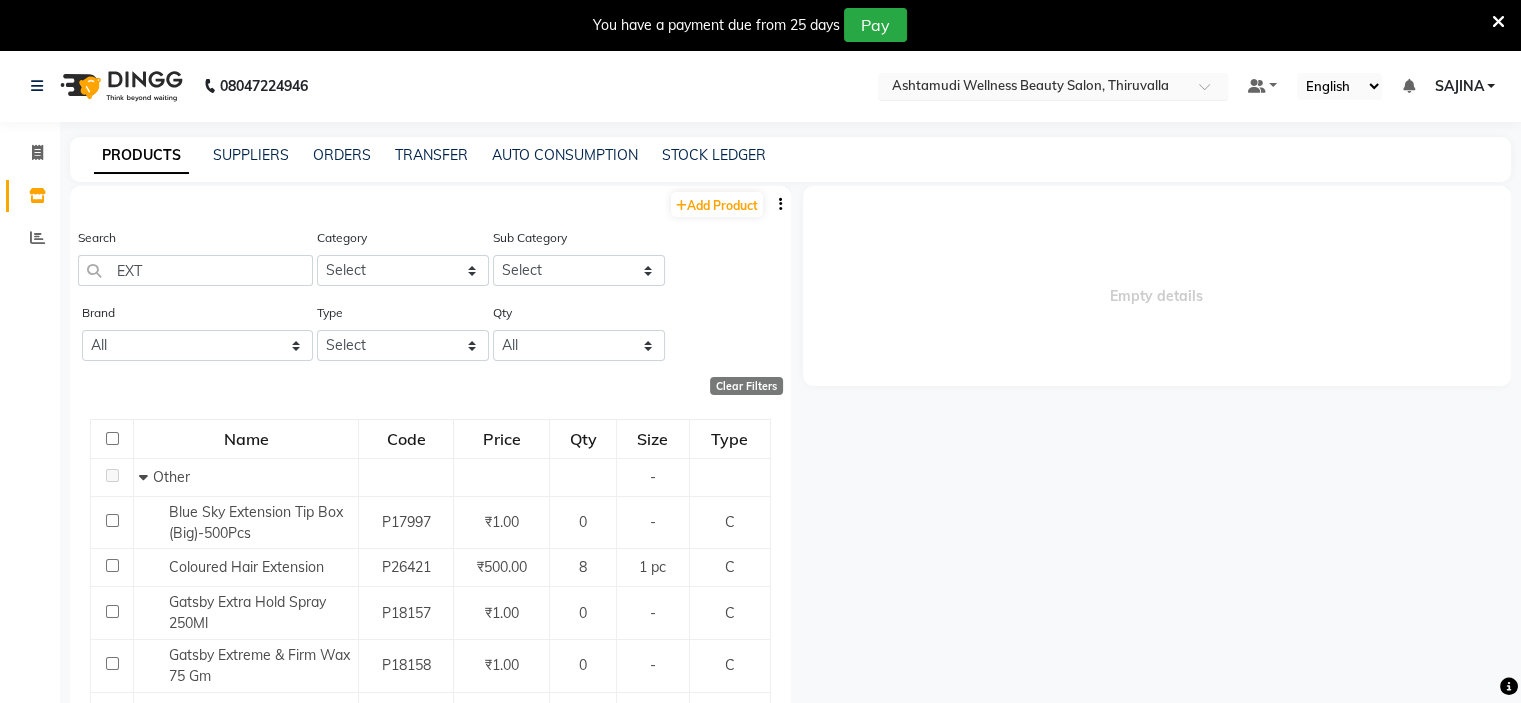 click at bounding box center (1033, 88) 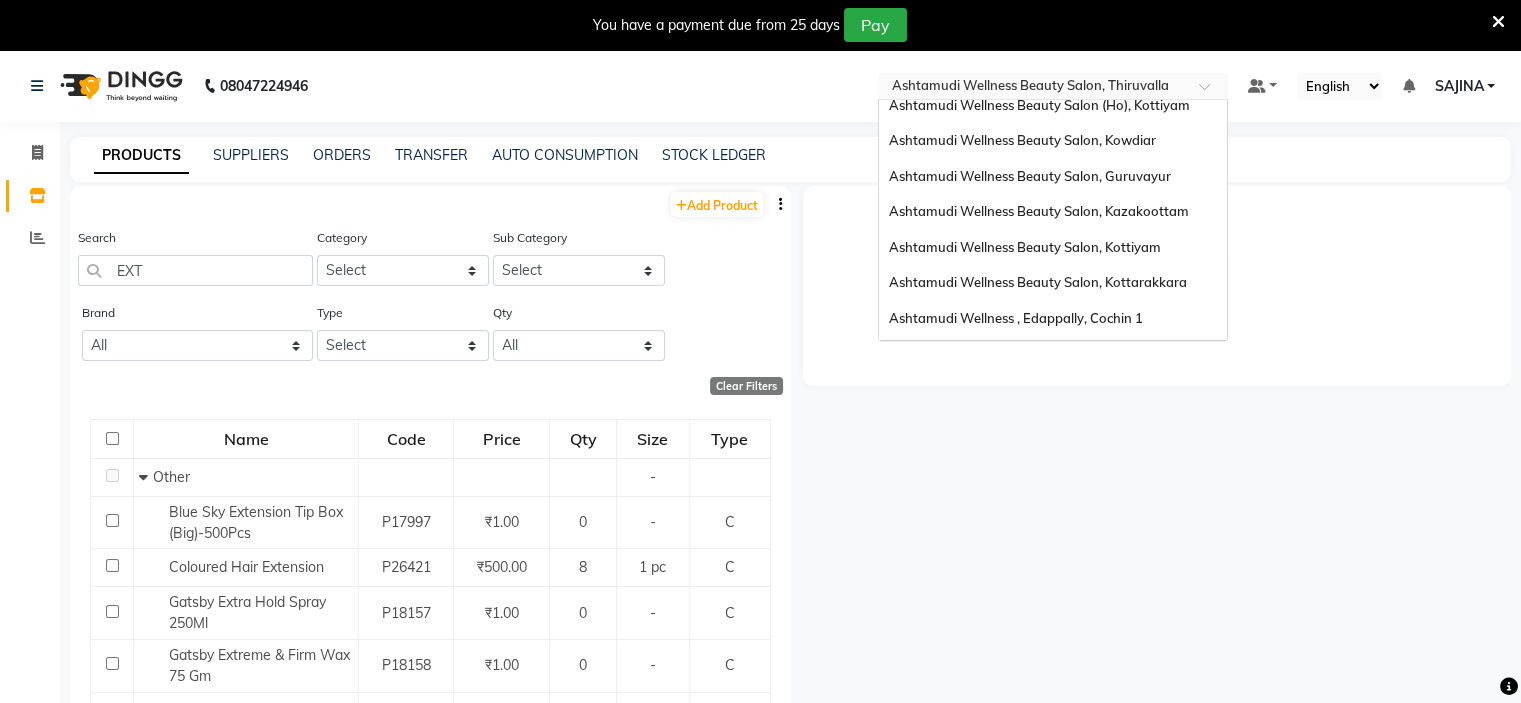 scroll, scrollTop: 0, scrollLeft: 0, axis: both 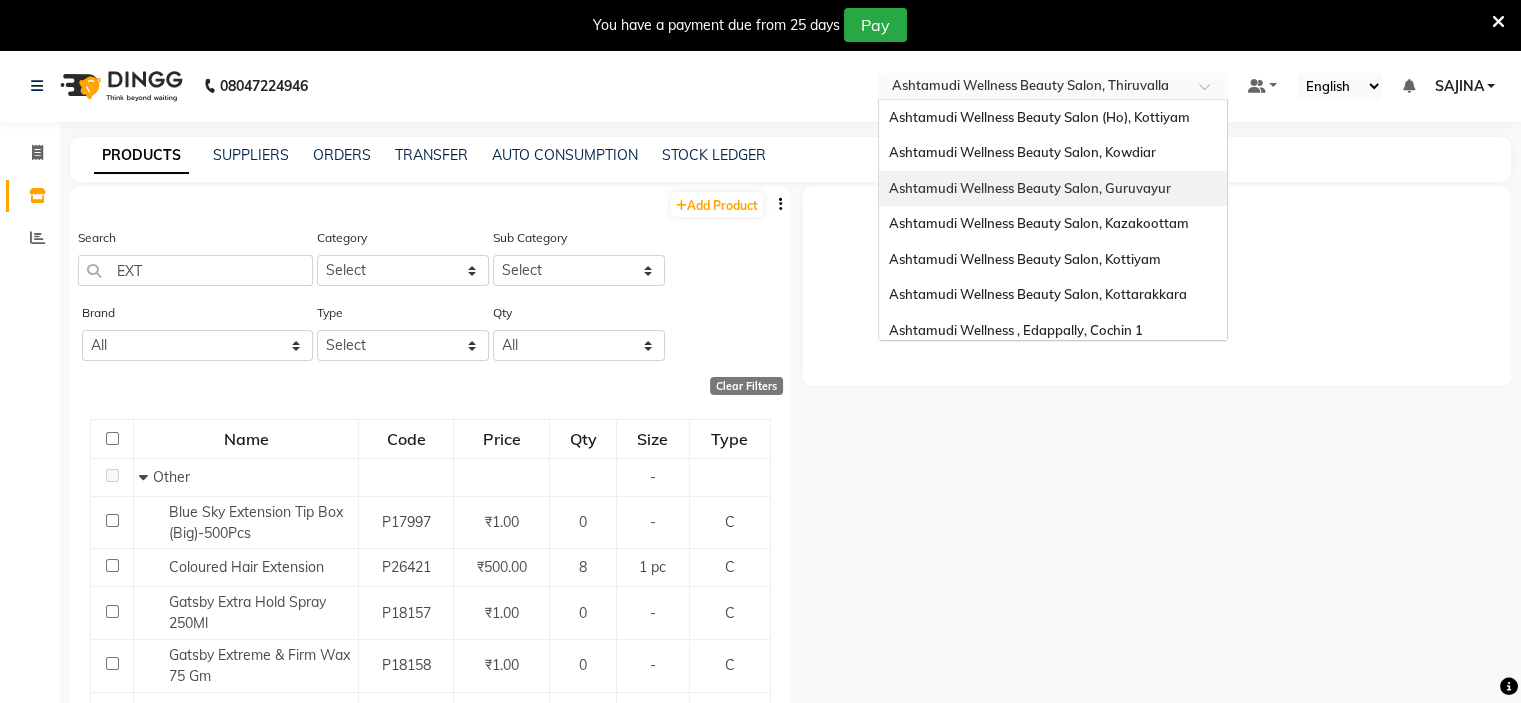 click on "Ashtamudi Wellness Beauty Salon, Guruvayur" at bounding box center [1053, 189] 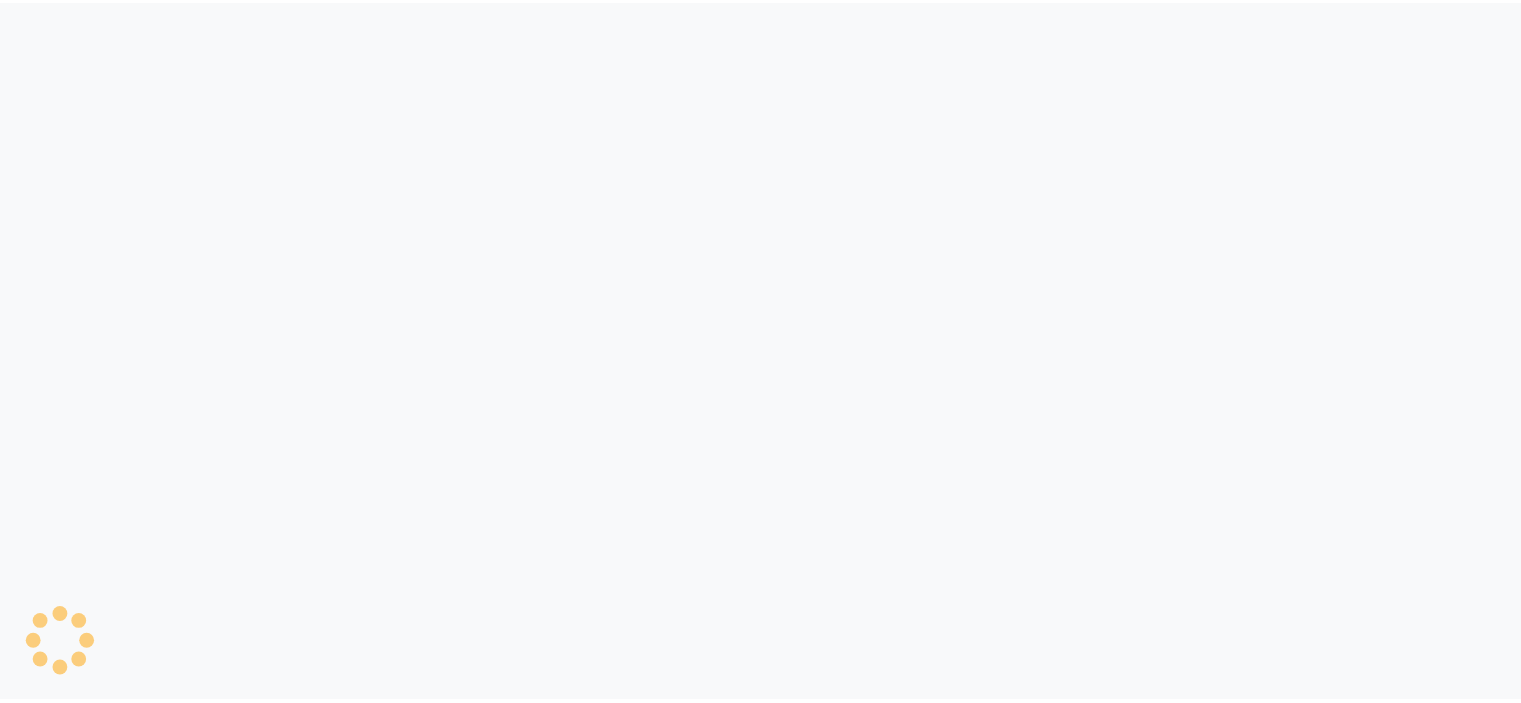 scroll, scrollTop: 0, scrollLeft: 0, axis: both 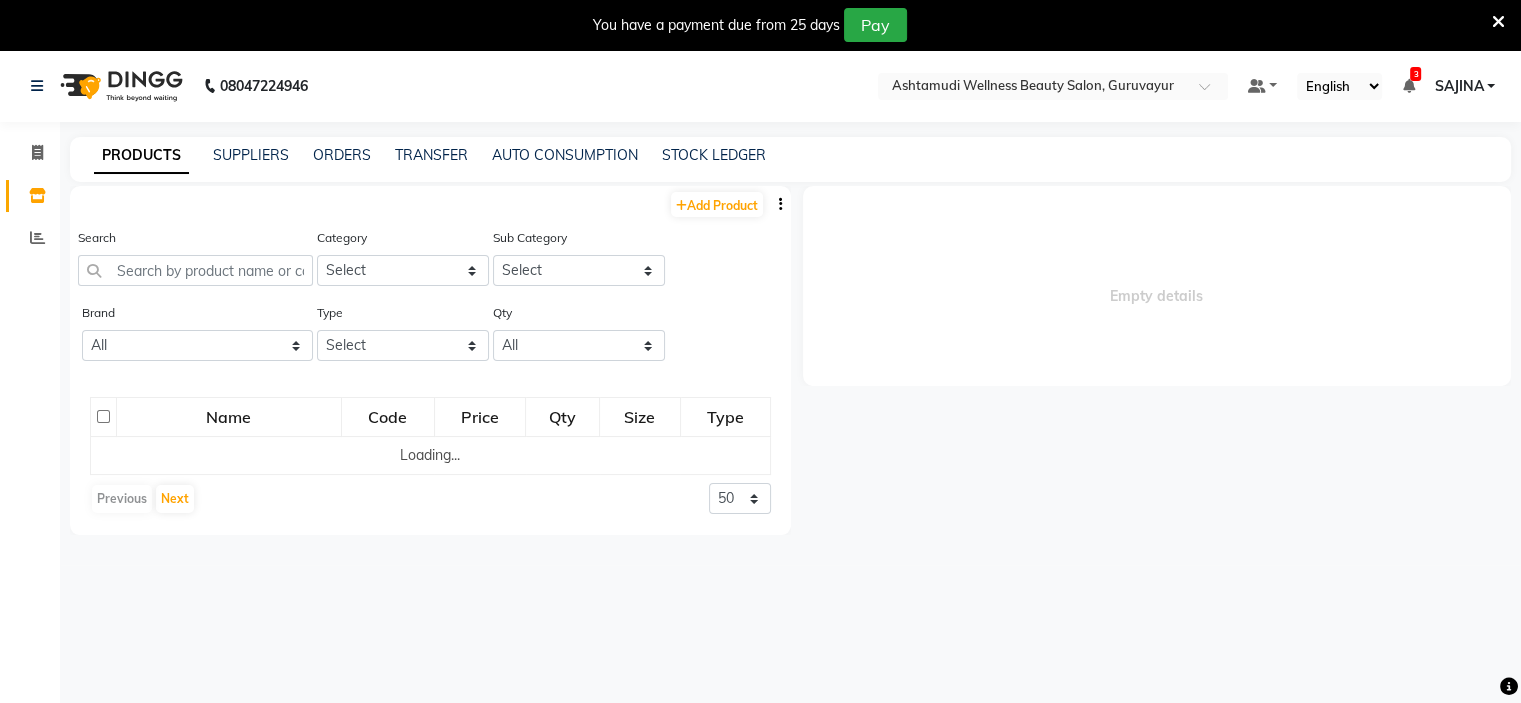 select on "en" 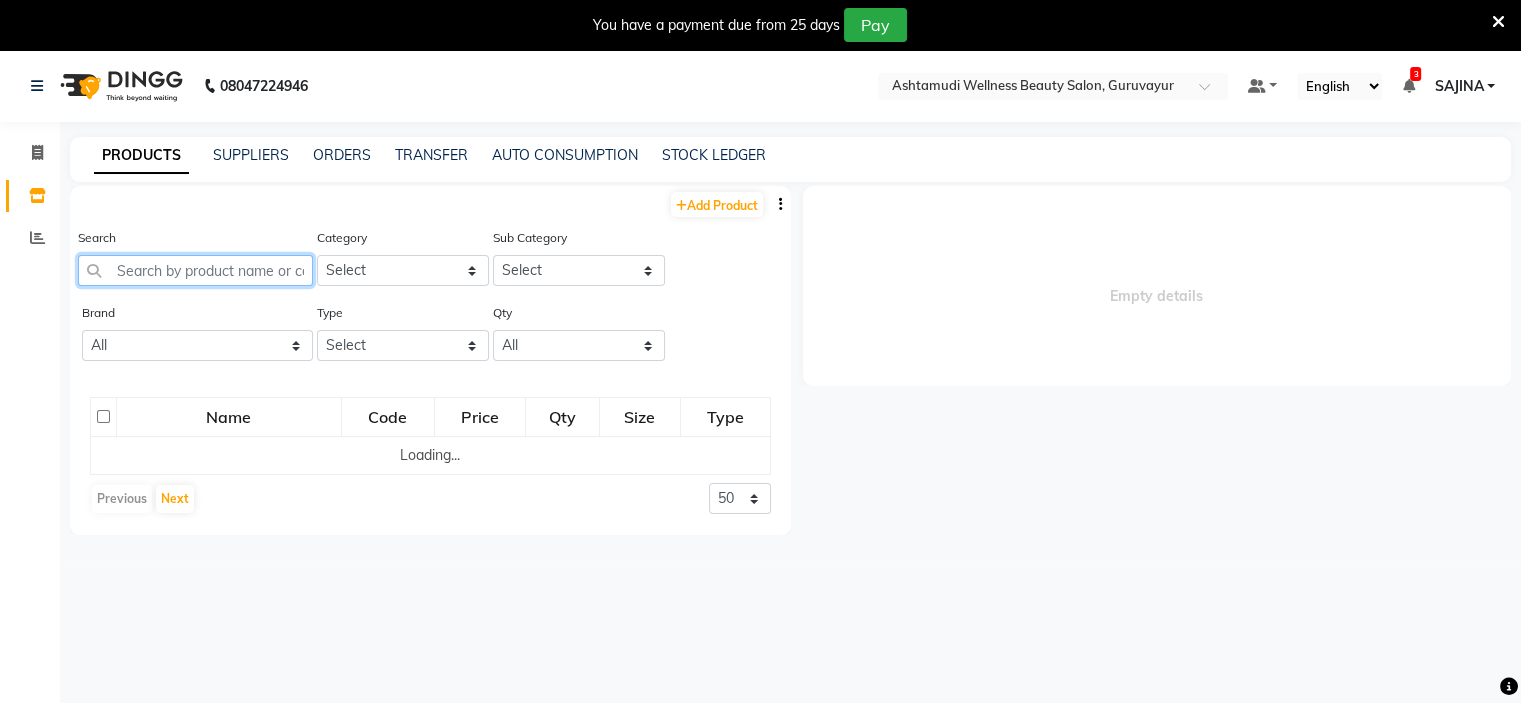 click 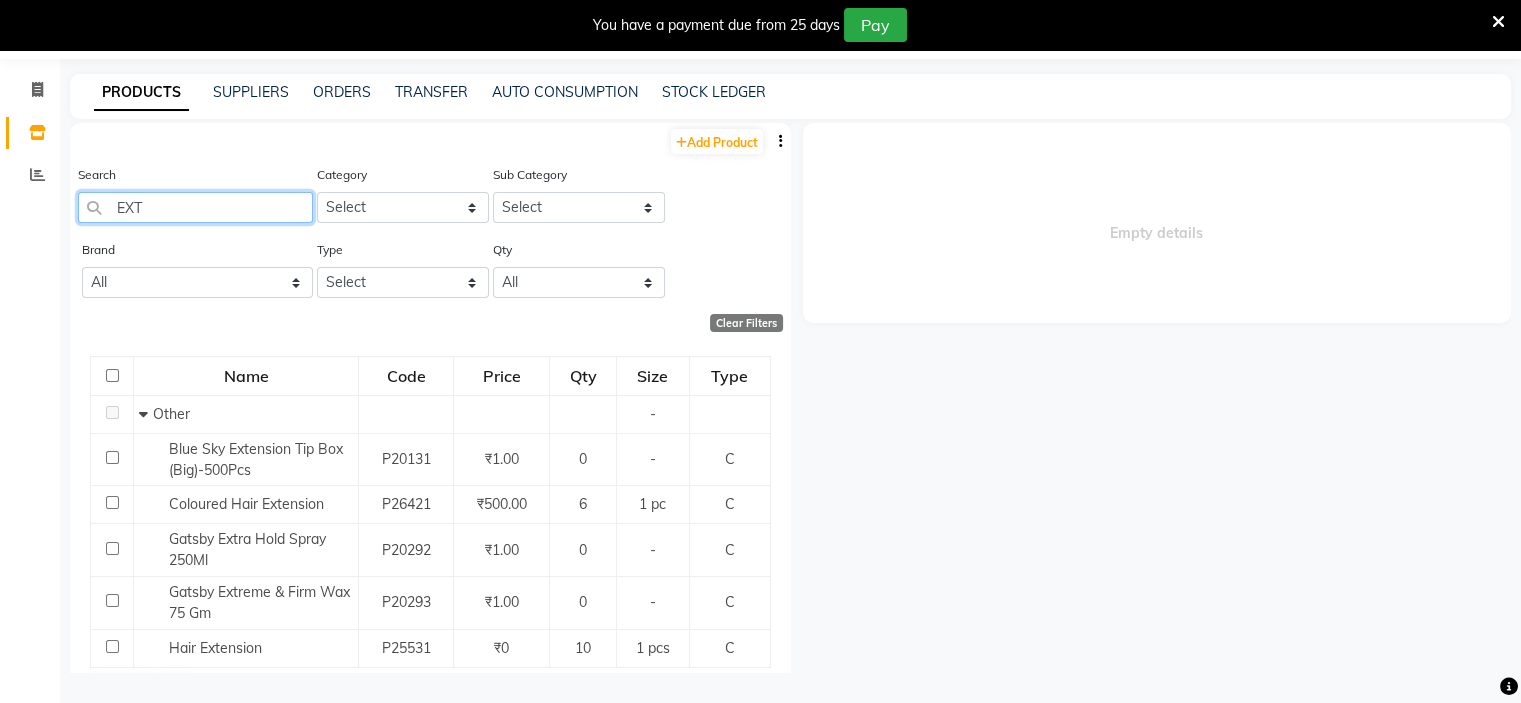 scroll, scrollTop: 0, scrollLeft: 0, axis: both 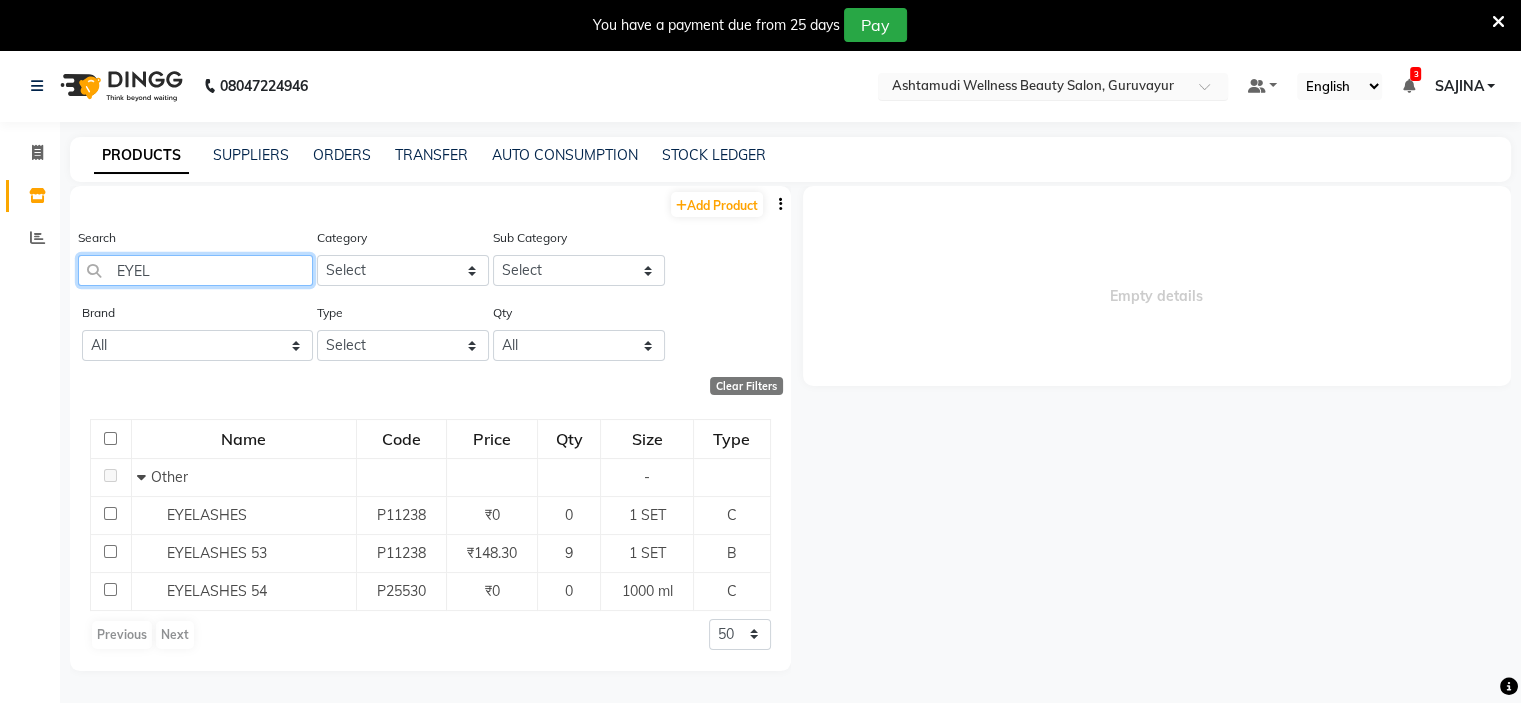 type on "EYEL" 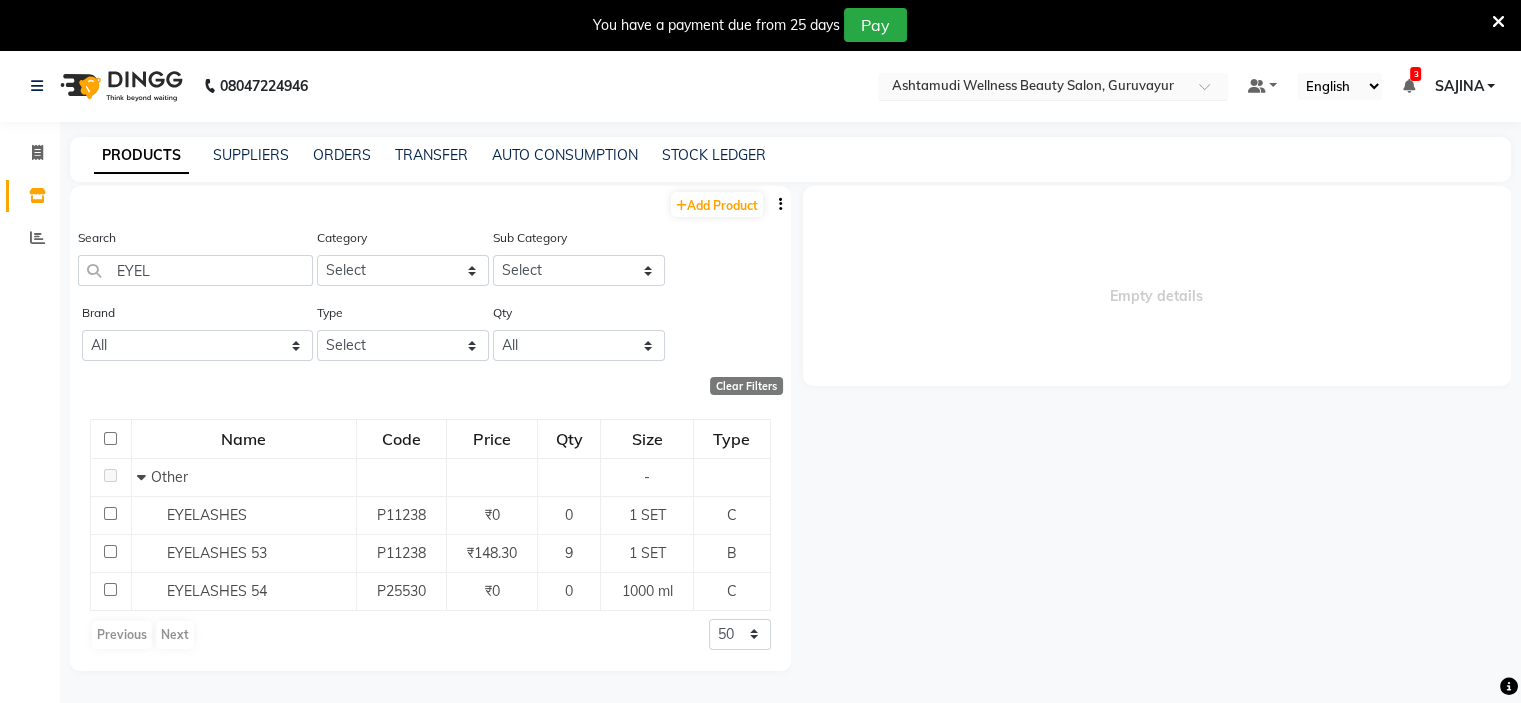 click at bounding box center [1053, 88] 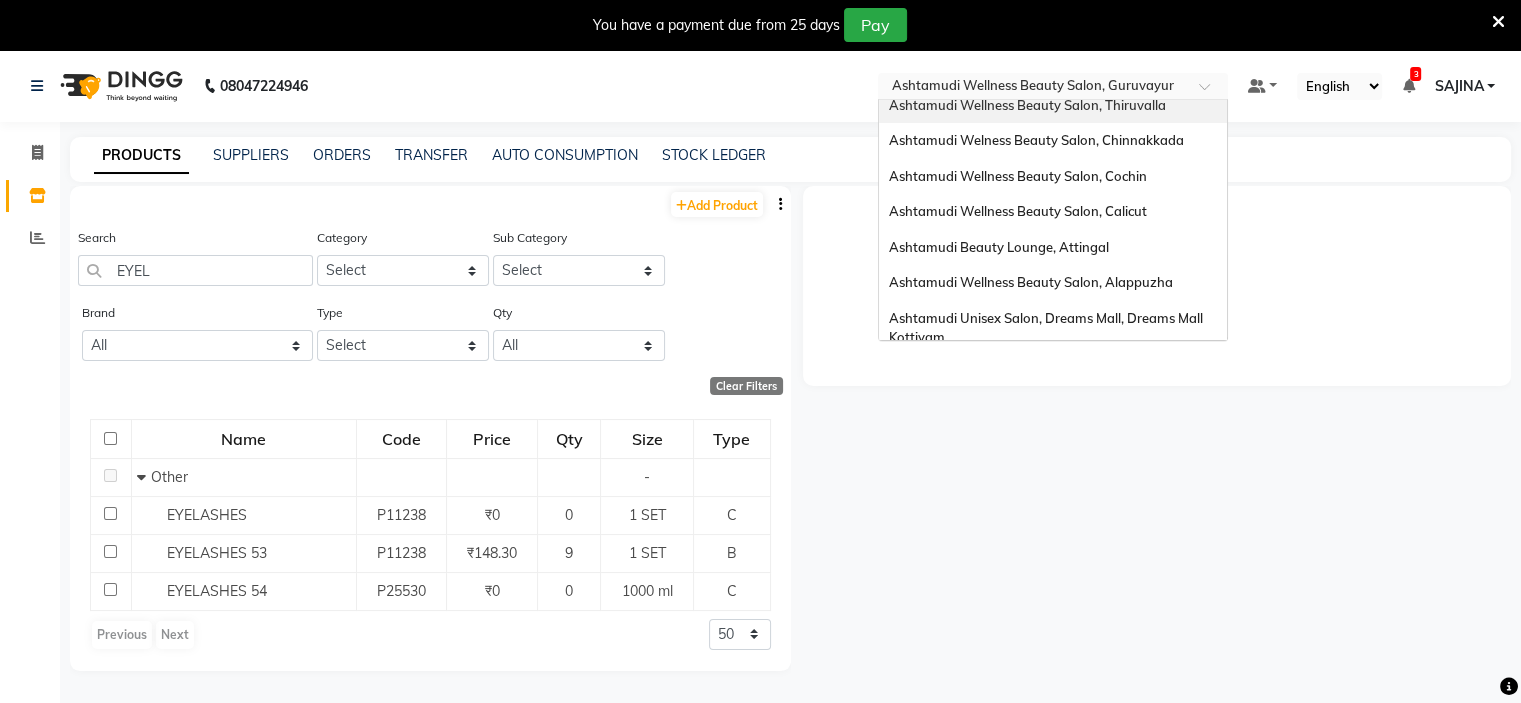 scroll, scrollTop: 300, scrollLeft: 0, axis: vertical 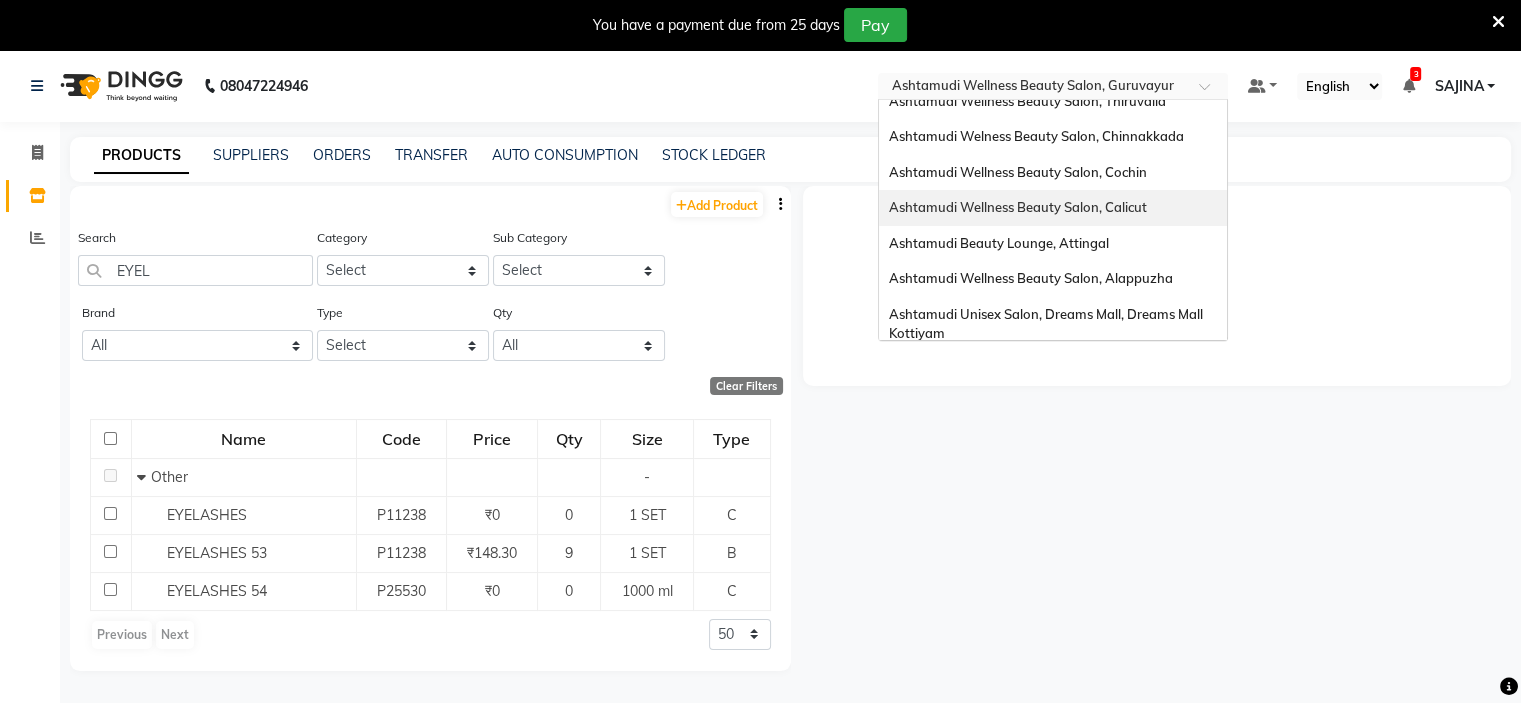 click on "Ashtamudi Wellness Beauty Salon, Calicut" at bounding box center [1018, 207] 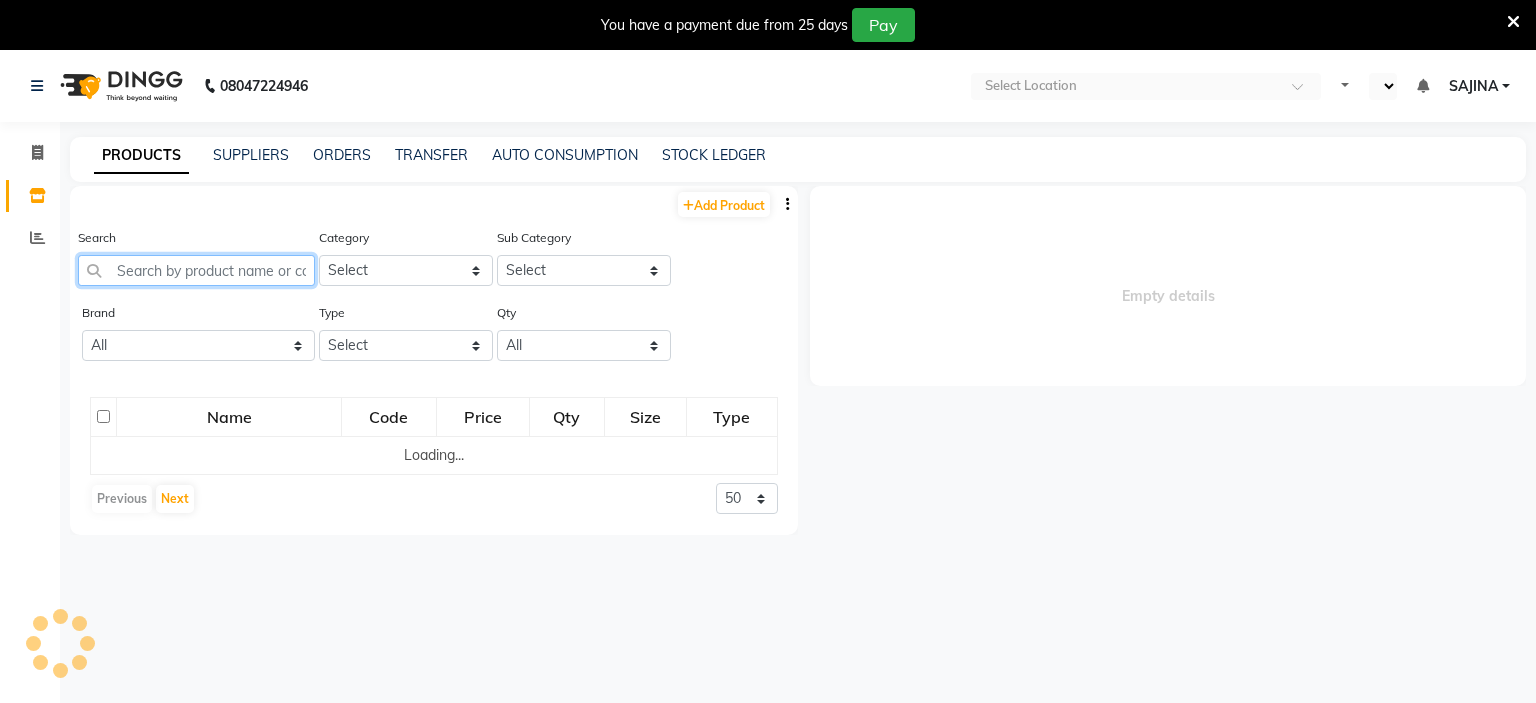 drag, startPoint x: 183, startPoint y: 262, endPoint x: 174, endPoint y: 271, distance: 12.727922 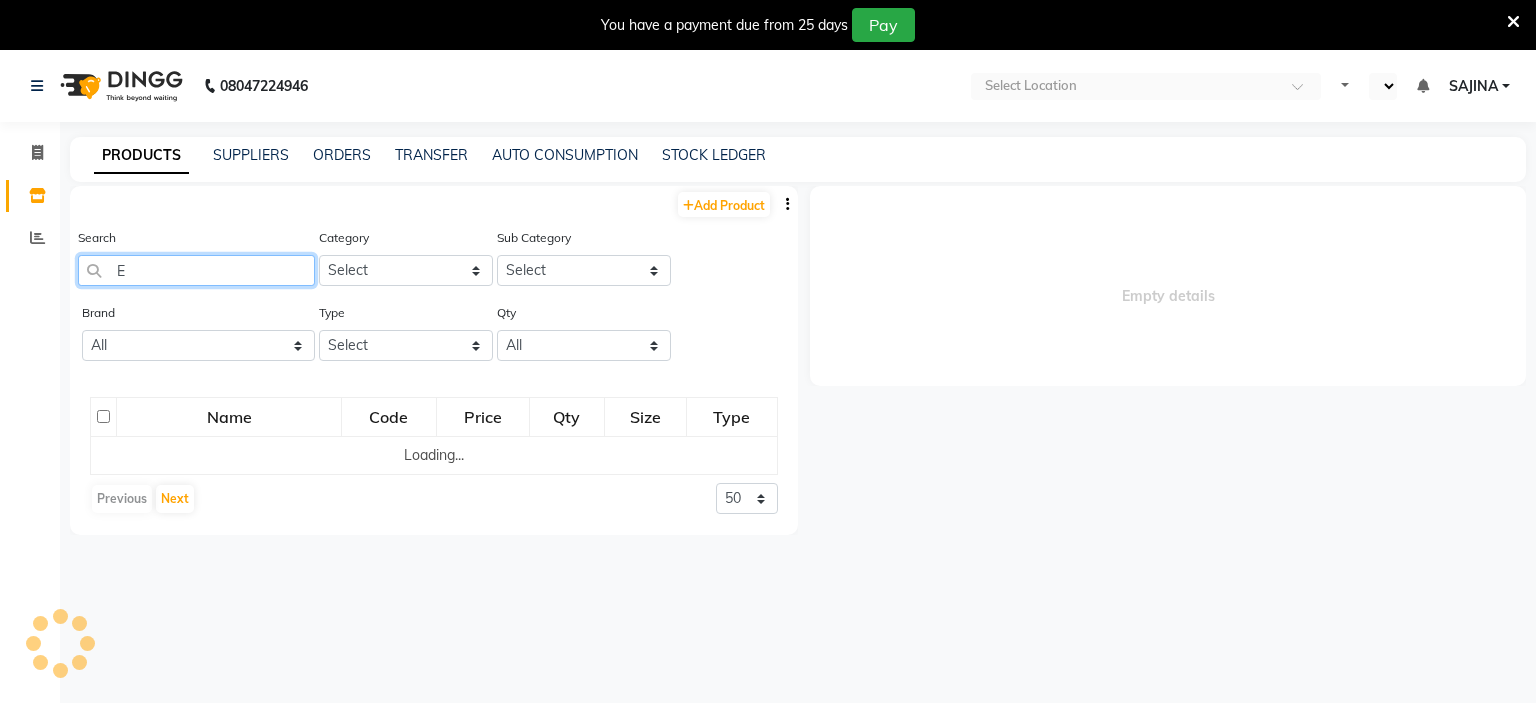 type on "EY" 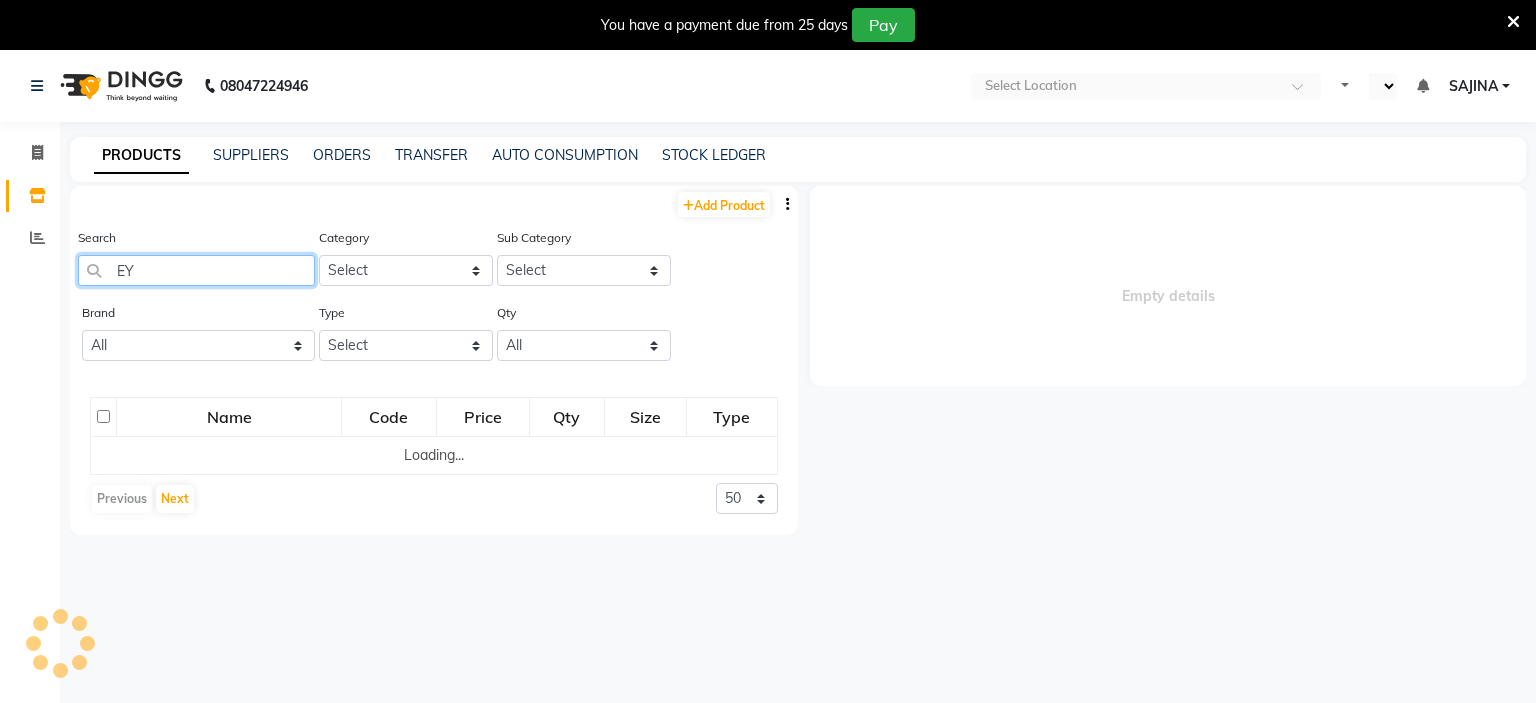 select on "en" 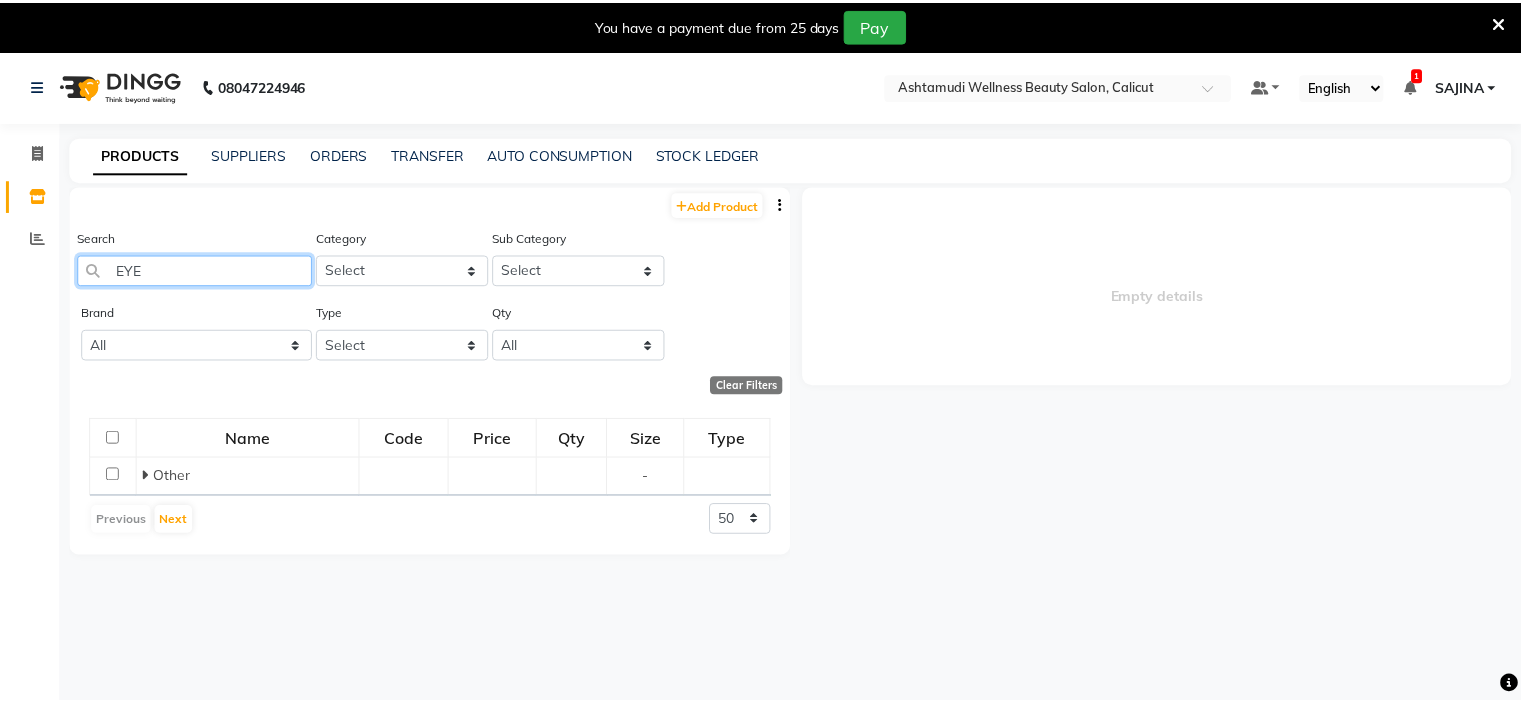 scroll, scrollTop: 0, scrollLeft: 0, axis: both 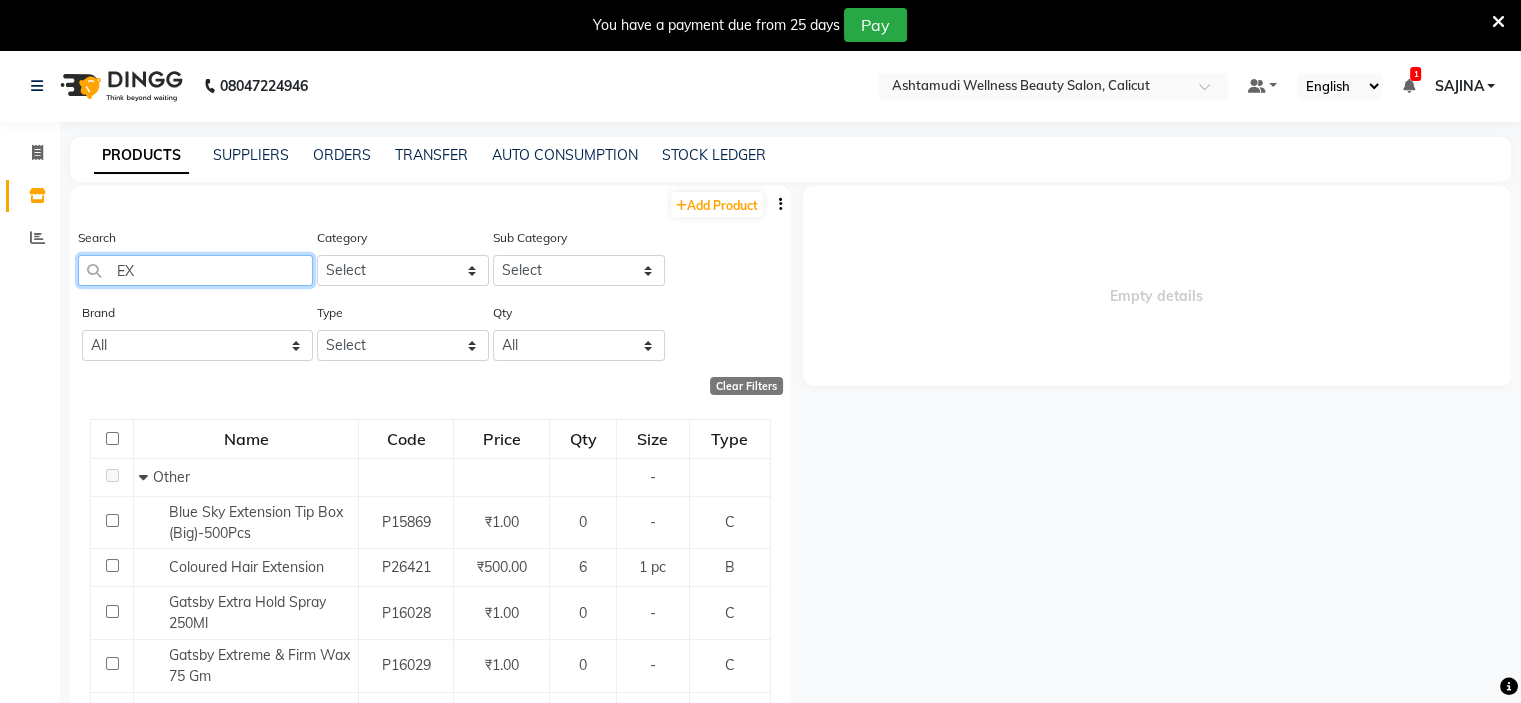 type on "E" 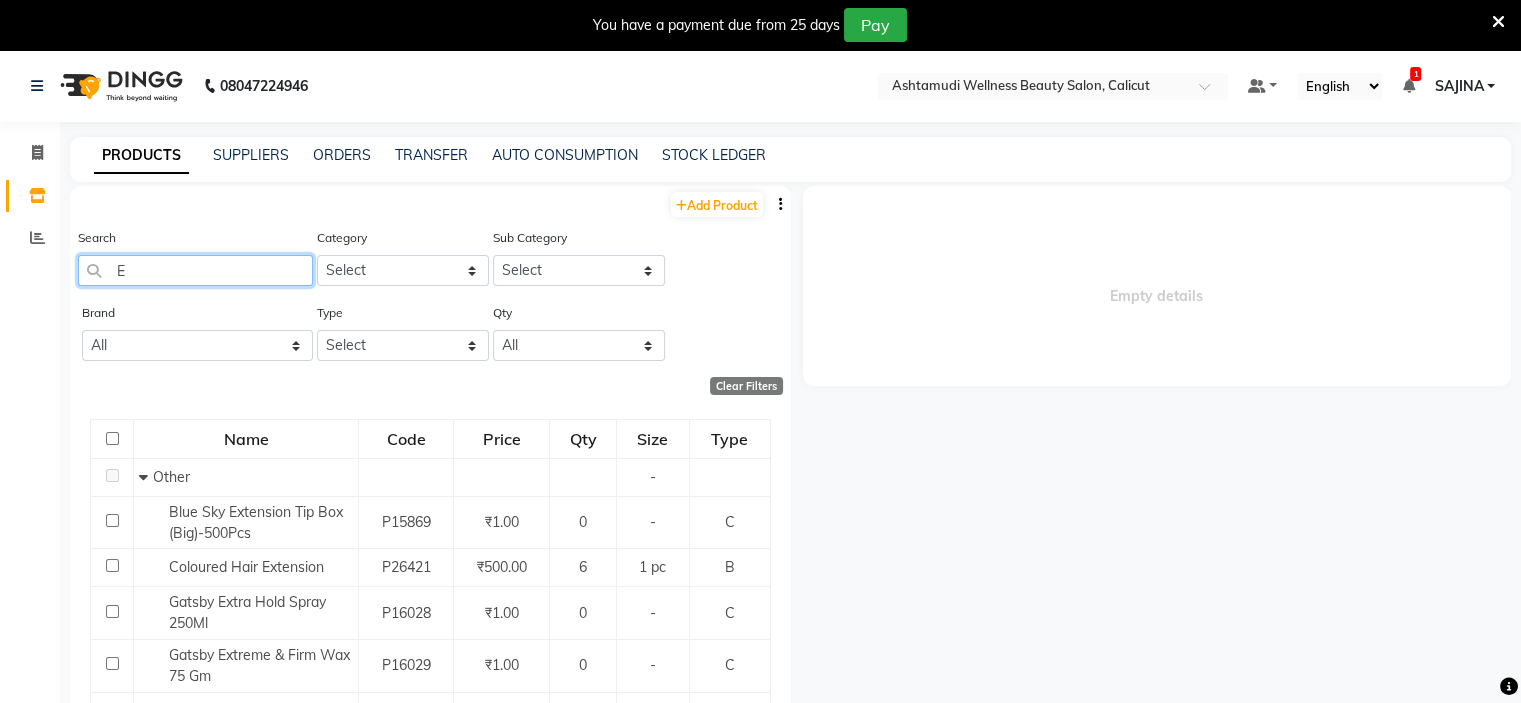 type 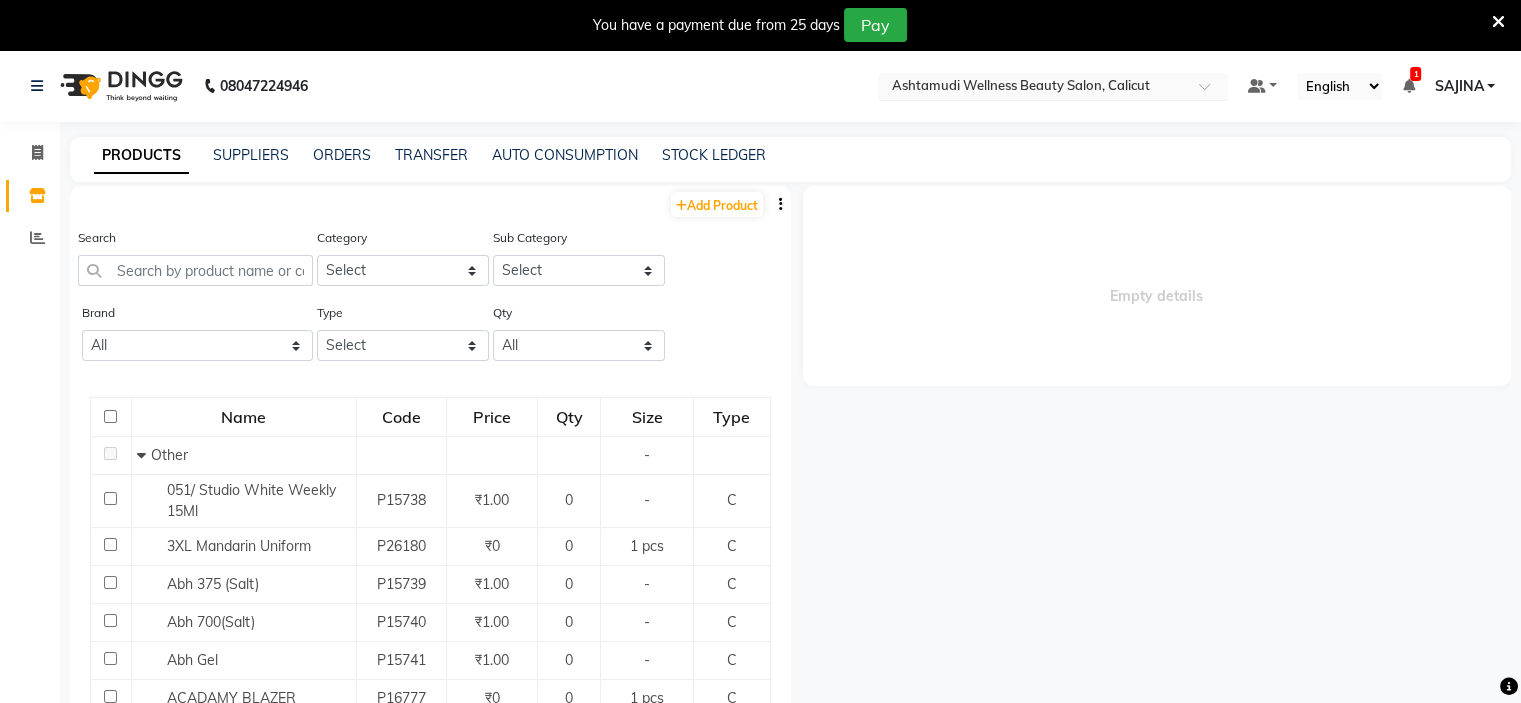 click at bounding box center (1033, 88) 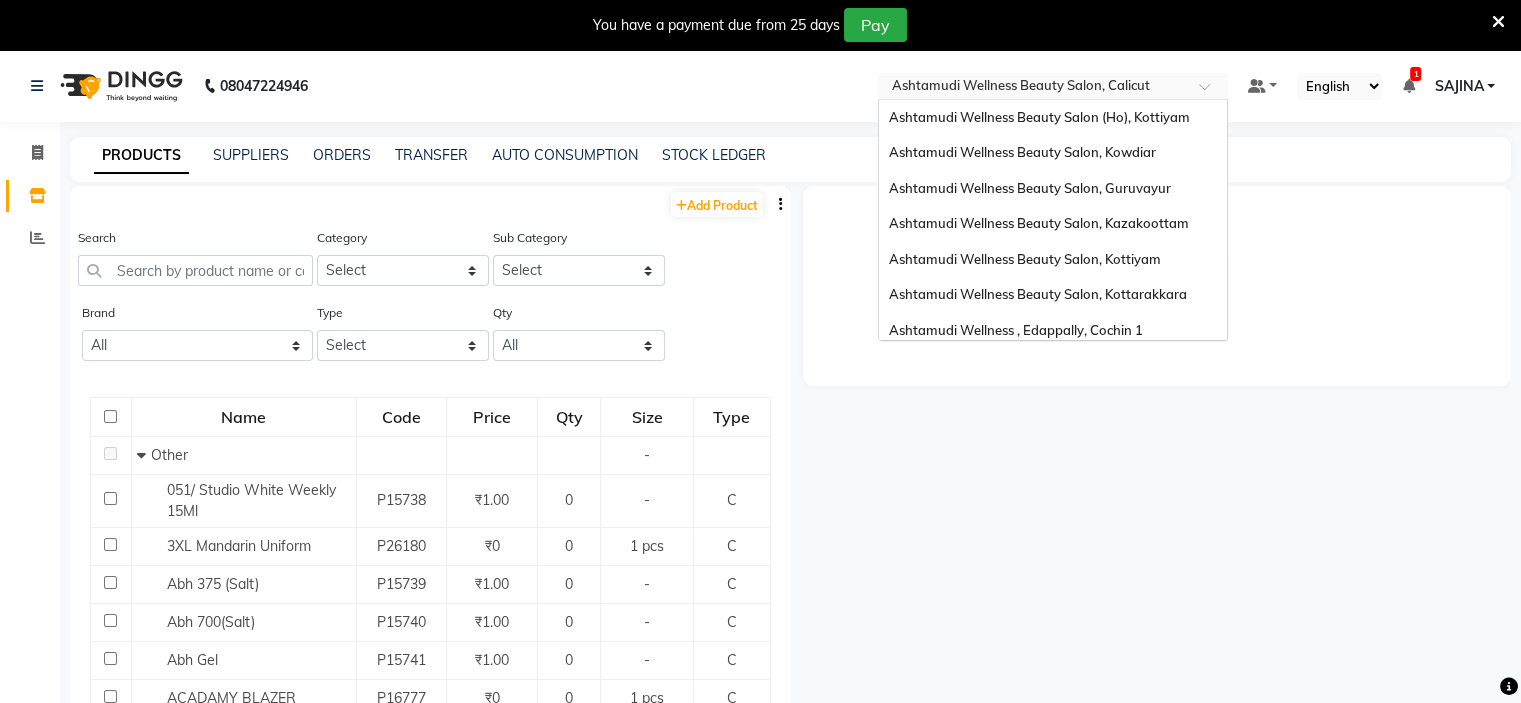 scroll, scrollTop: 312, scrollLeft: 0, axis: vertical 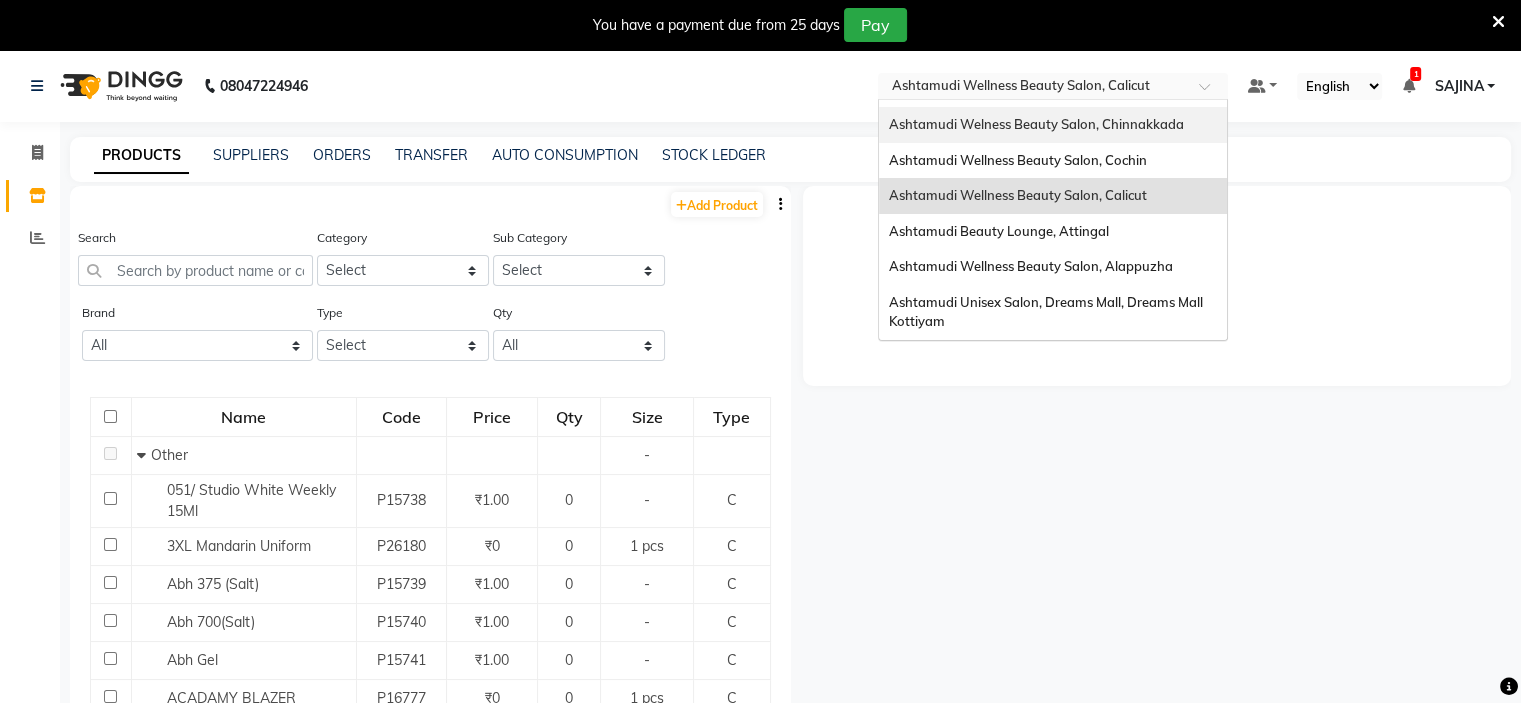 click on "Ashtamudi Welness Beauty Salon, Chinnakkada" at bounding box center (1036, 124) 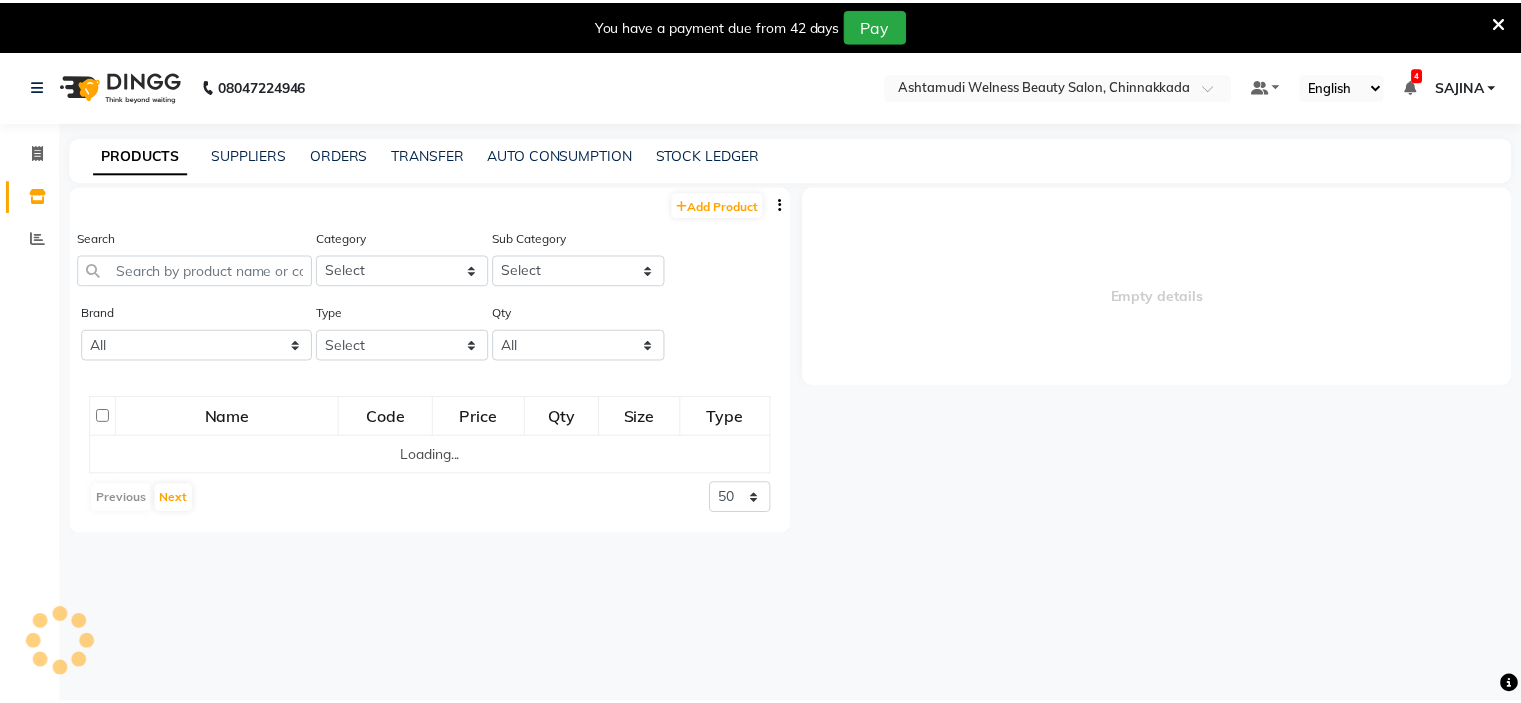 scroll, scrollTop: 0, scrollLeft: 0, axis: both 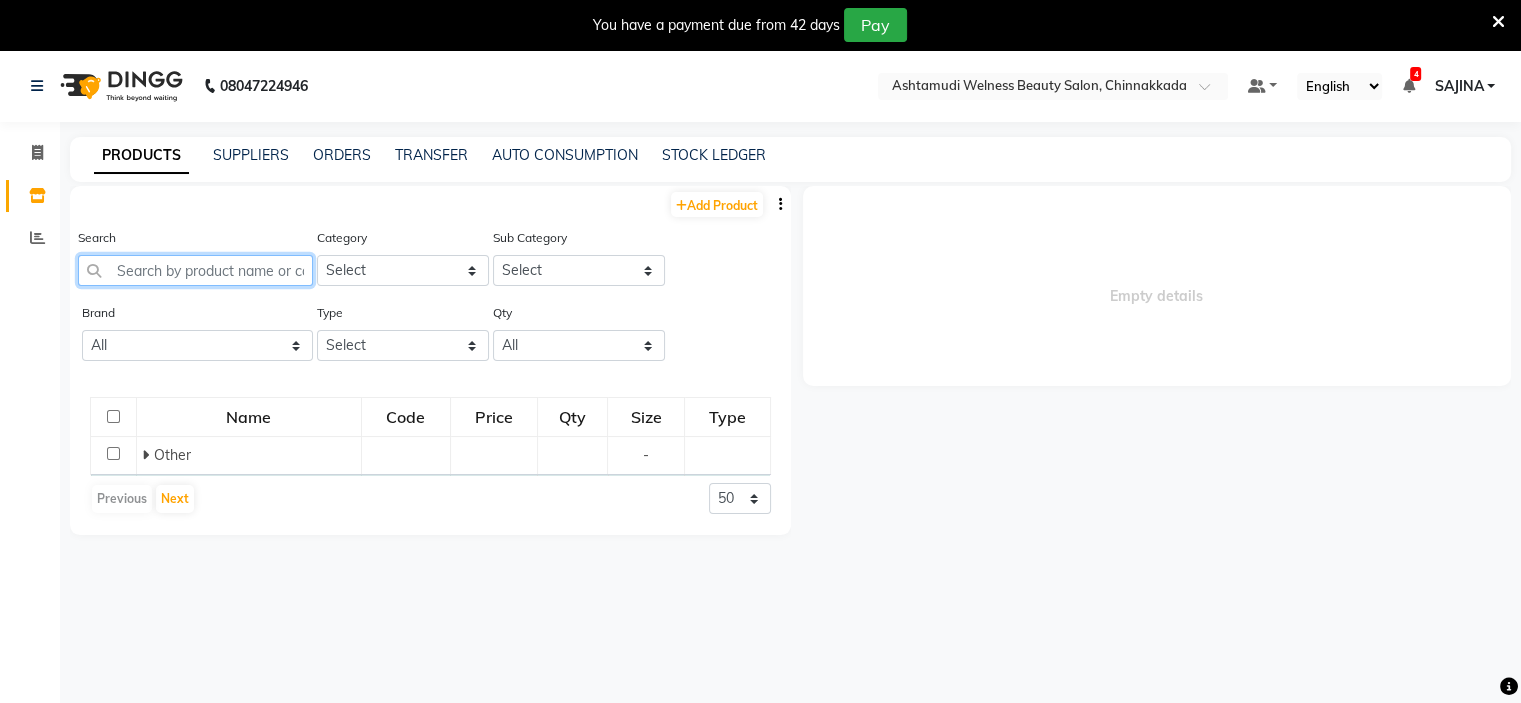 drag, startPoint x: 196, startPoint y: 264, endPoint x: 199, endPoint y: 275, distance: 11.401754 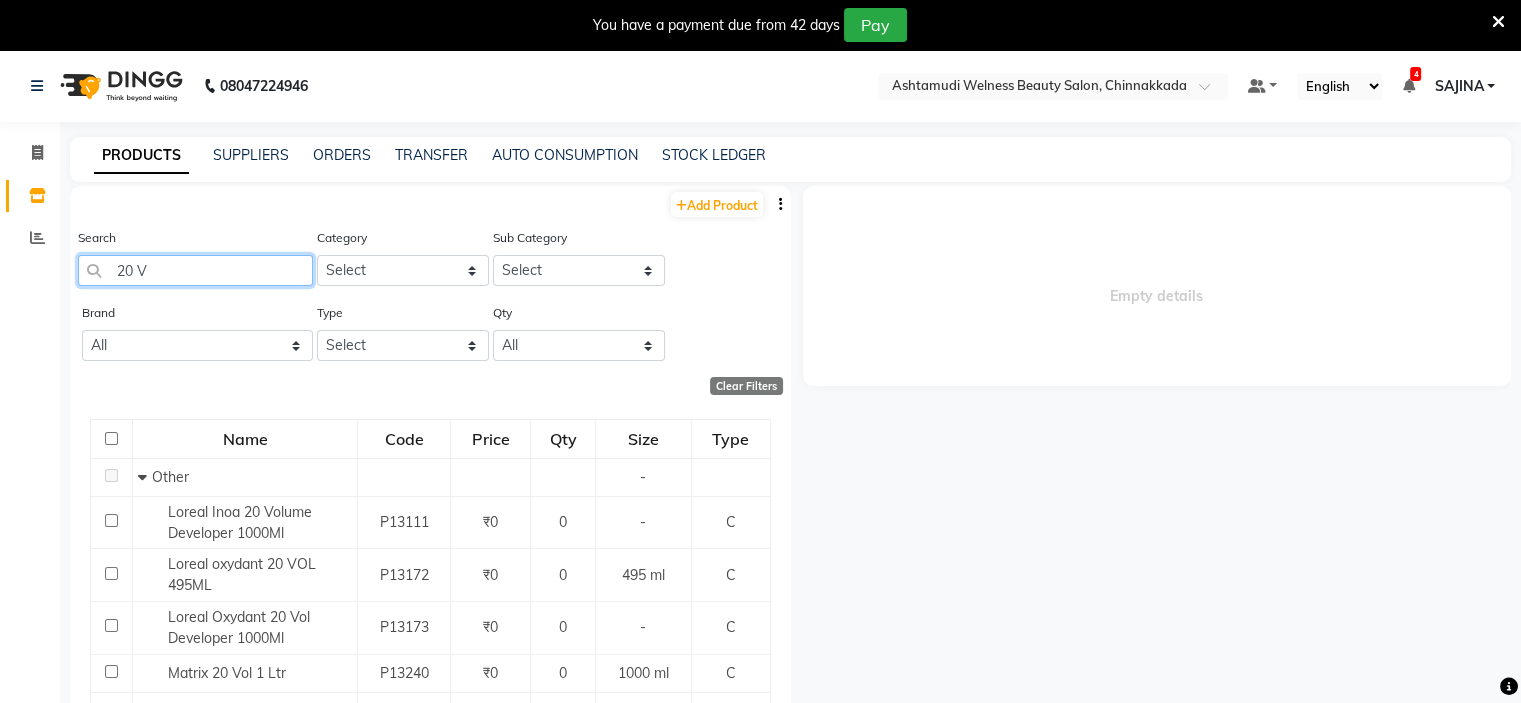 scroll, scrollTop: 0, scrollLeft: 0, axis: both 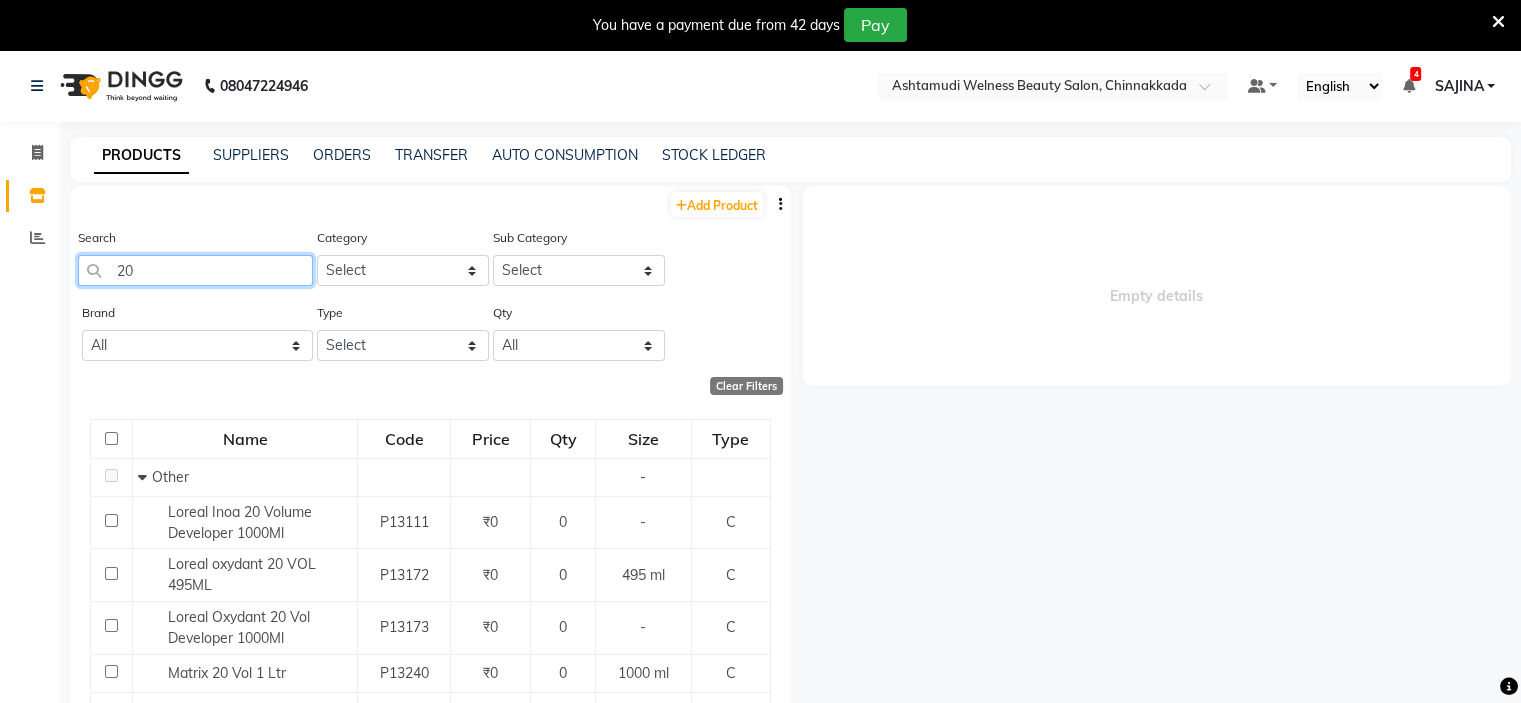 type on "2" 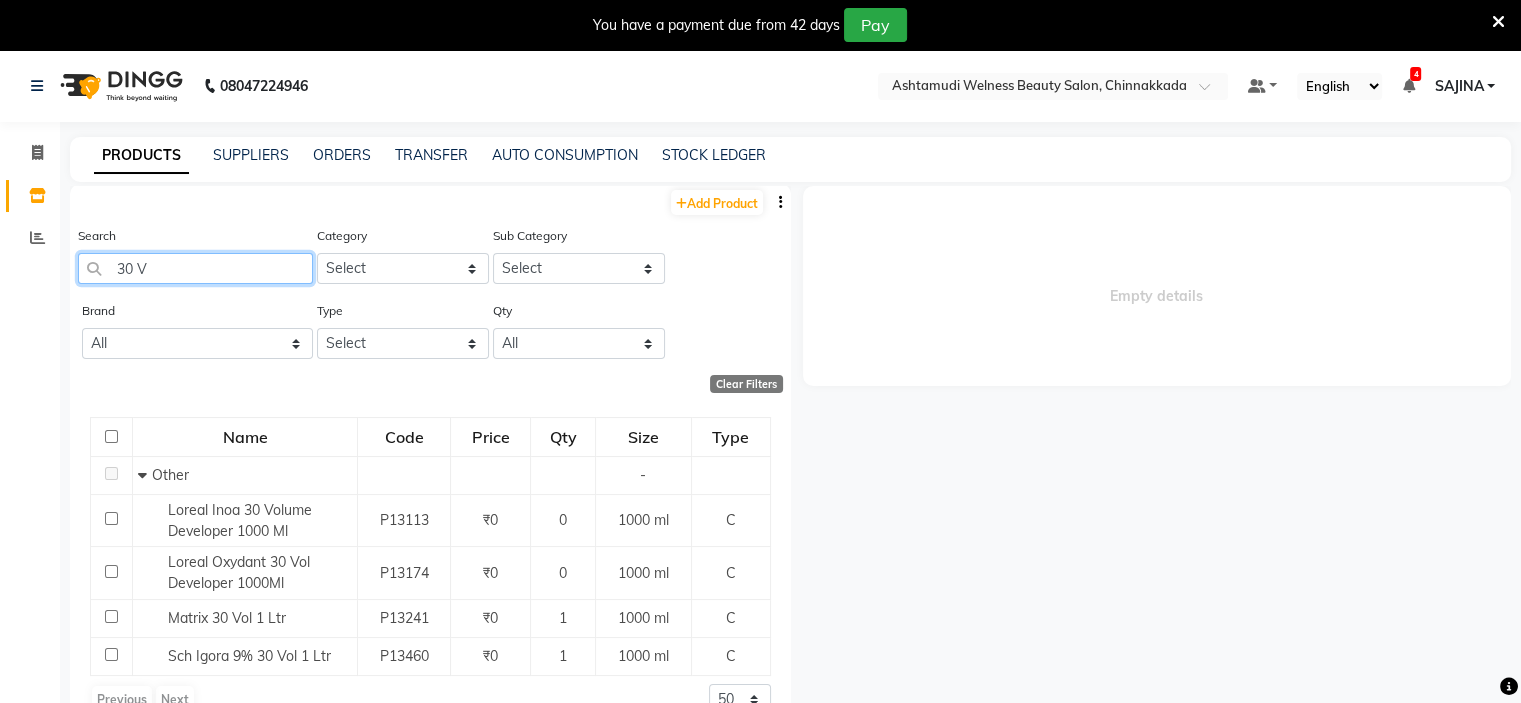 scroll, scrollTop: 0, scrollLeft: 0, axis: both 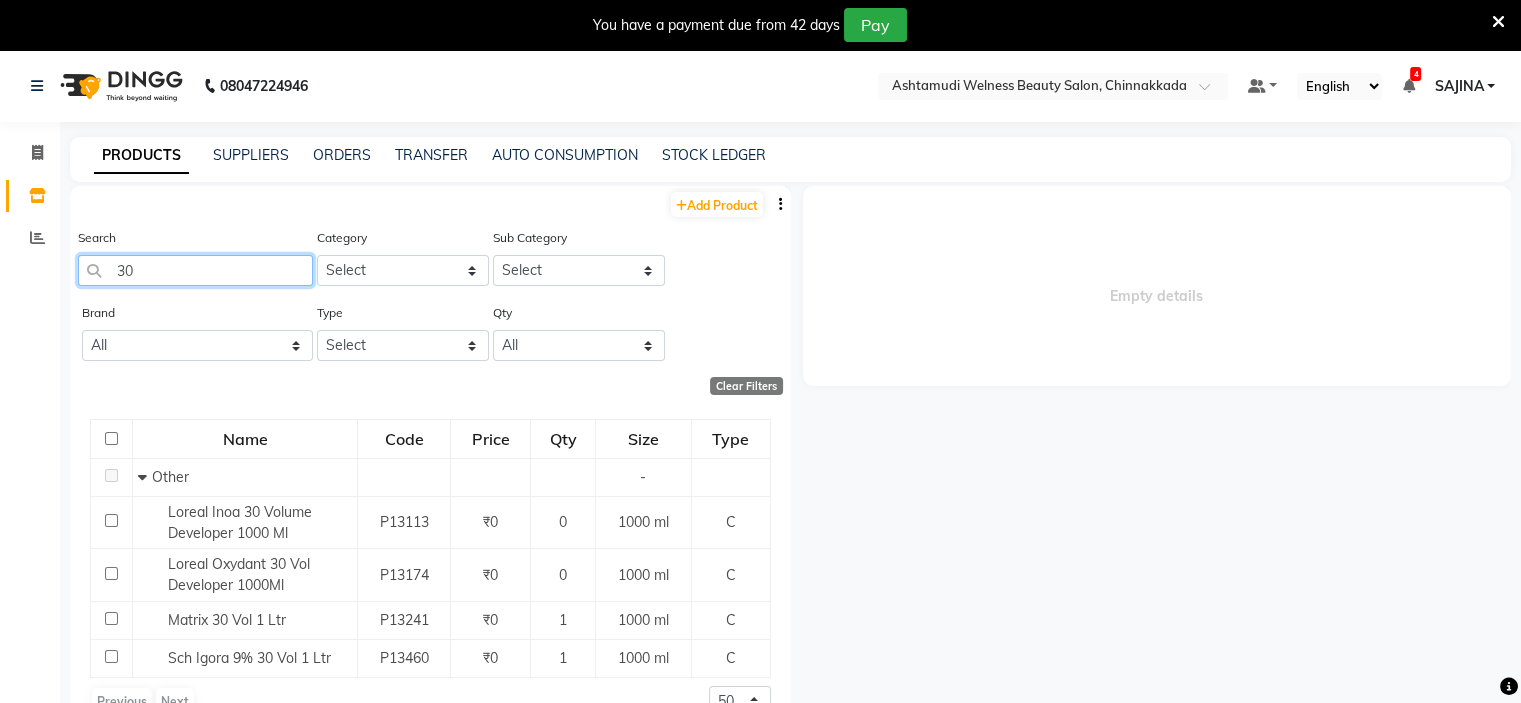type on "3" 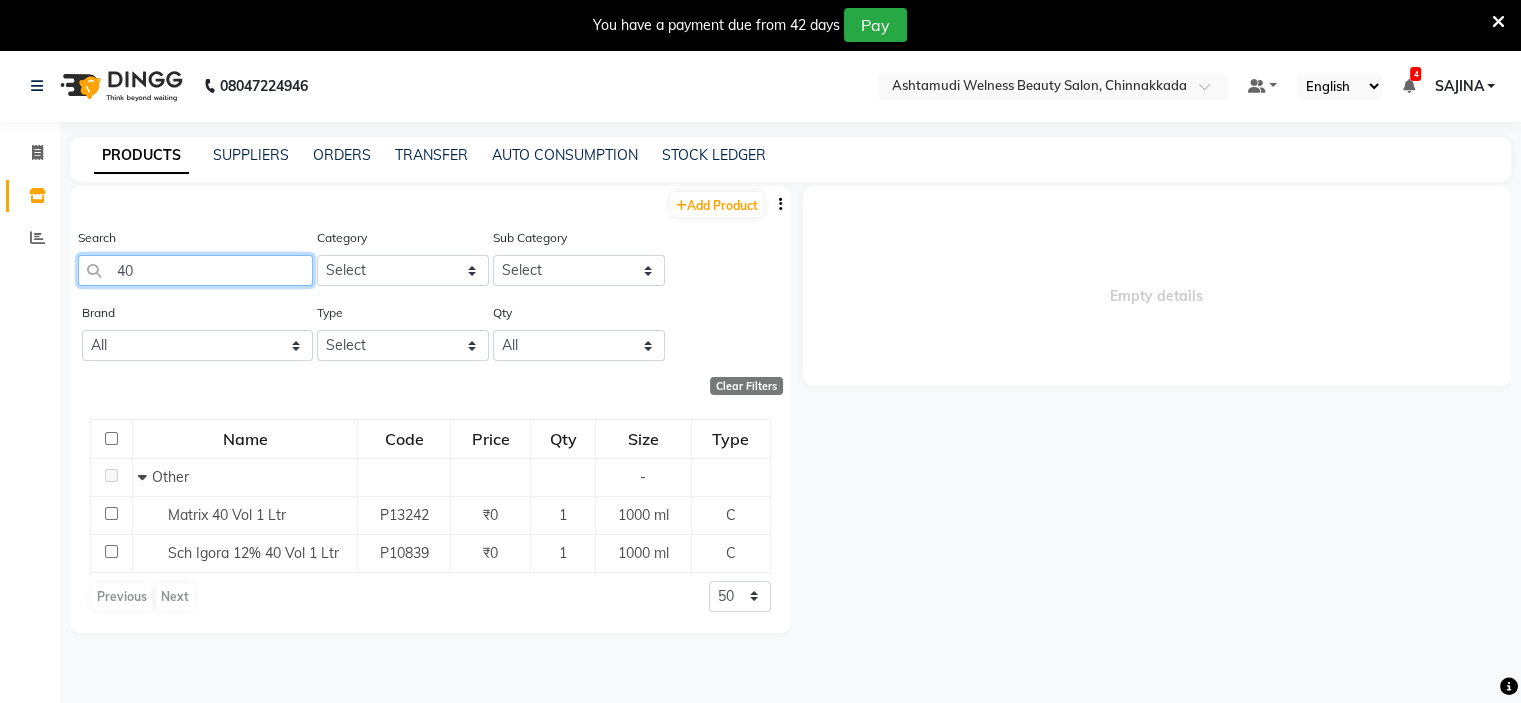 type on "4" 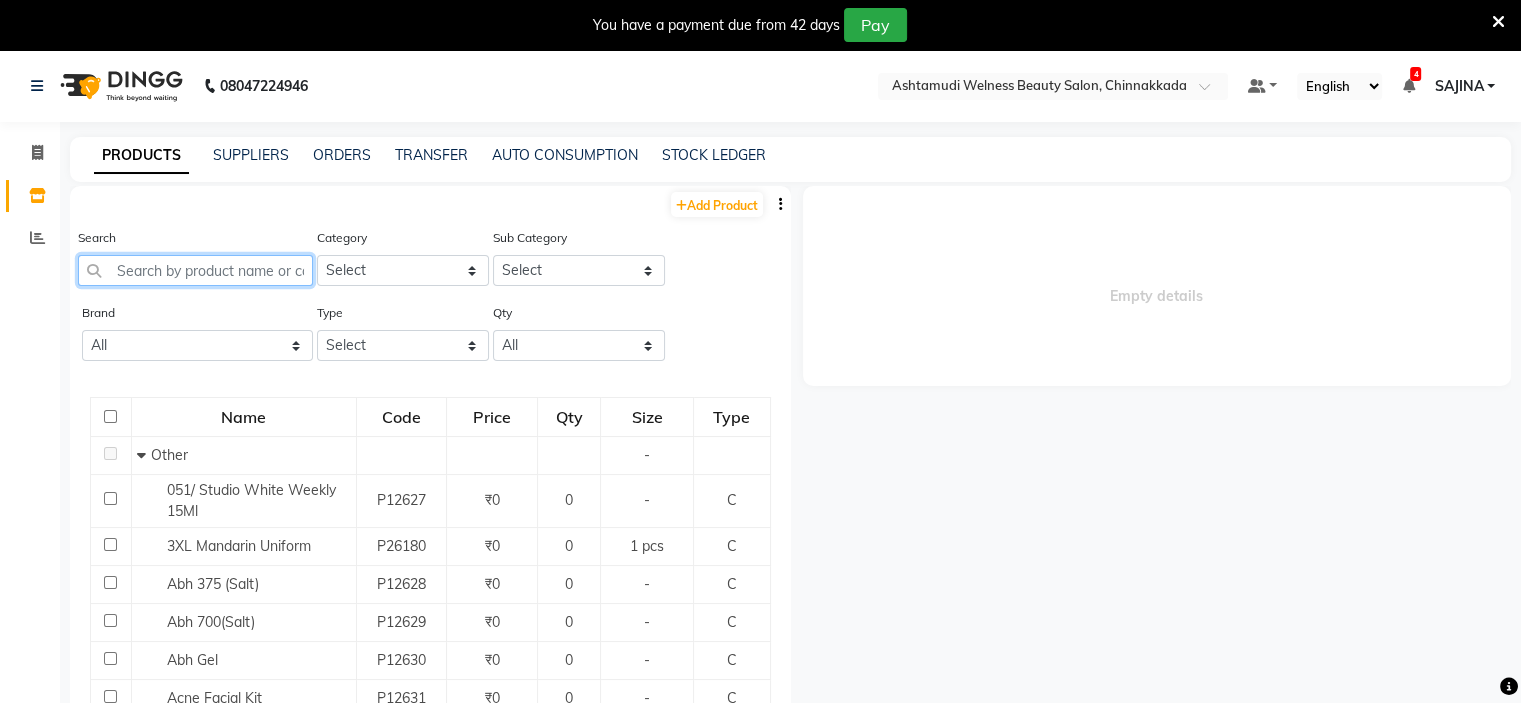 click 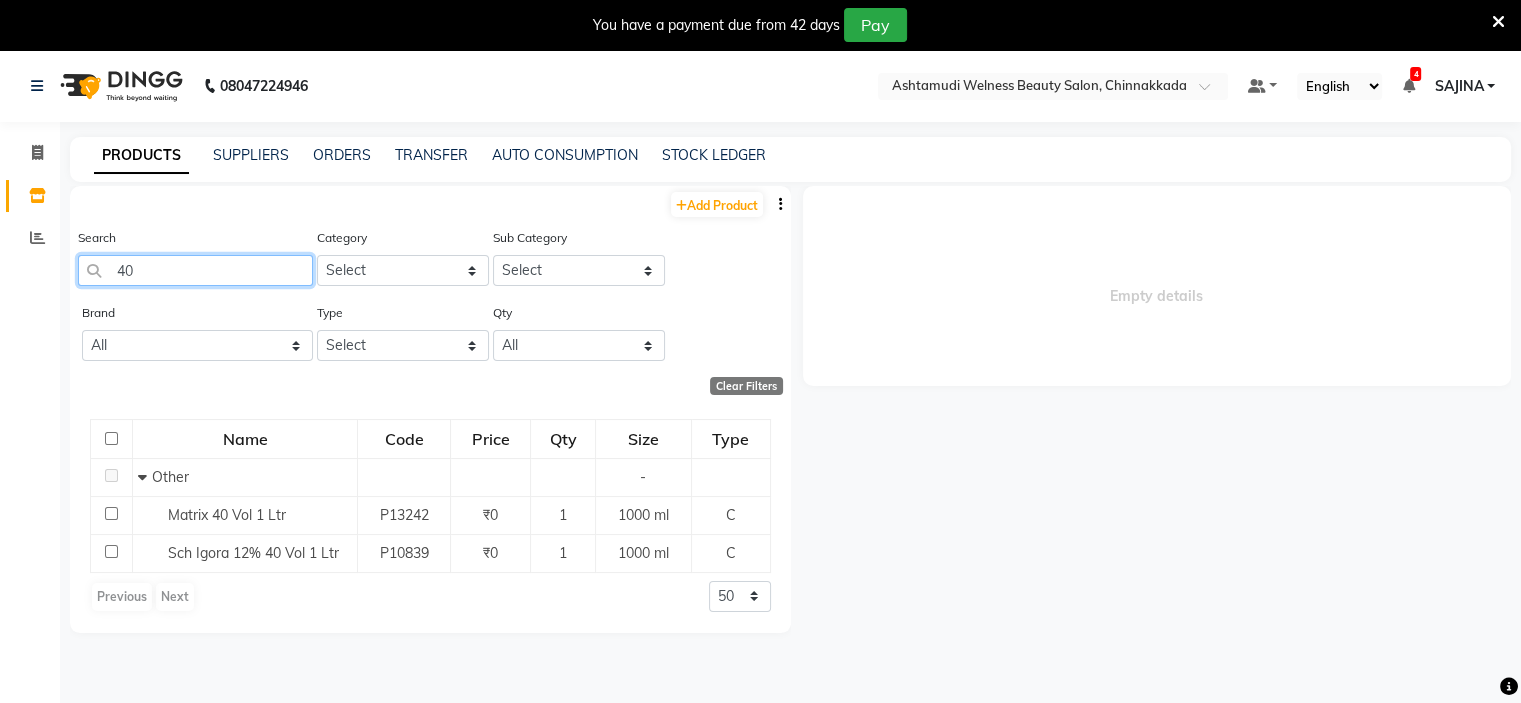 type on "4" 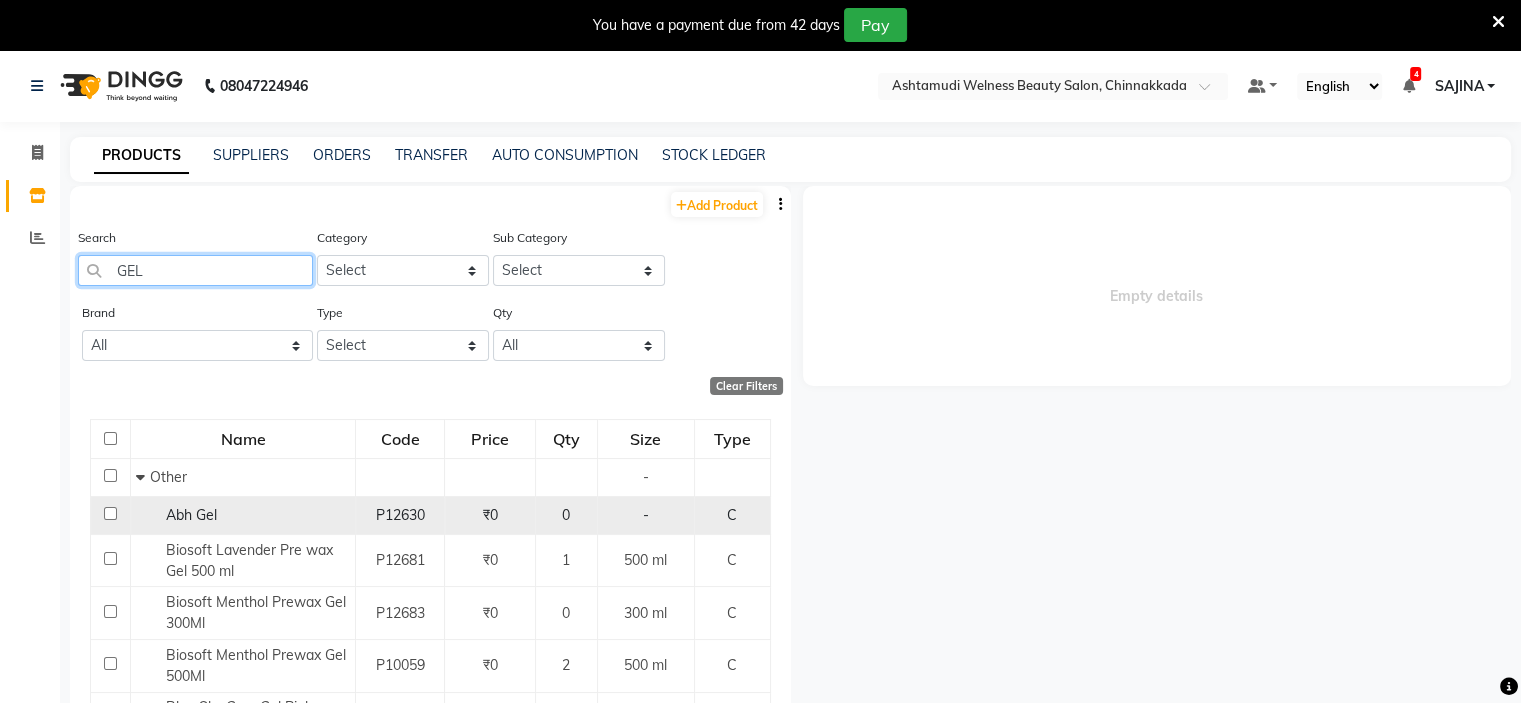 scroll, scrollTop: 63, scrollLeft: 0, axis: vertical 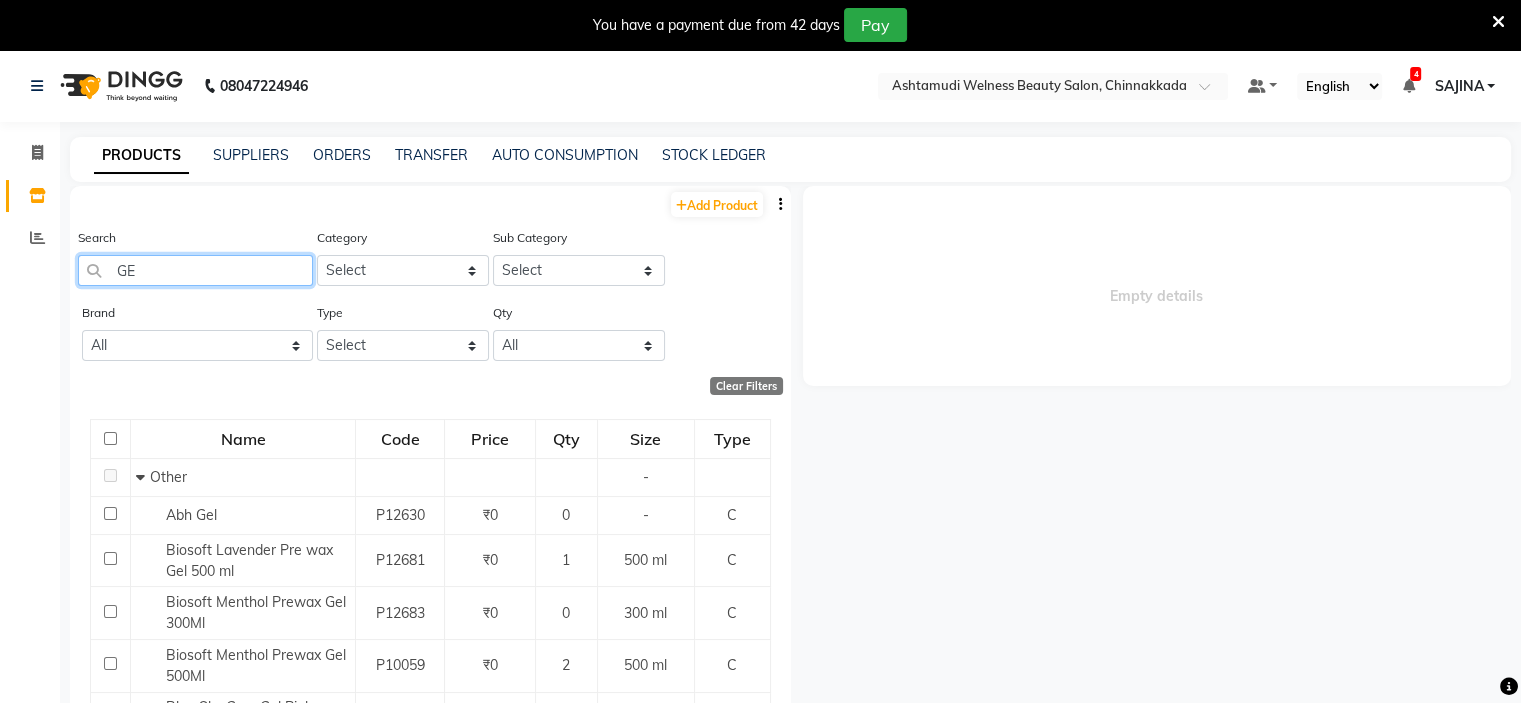 type on "G" 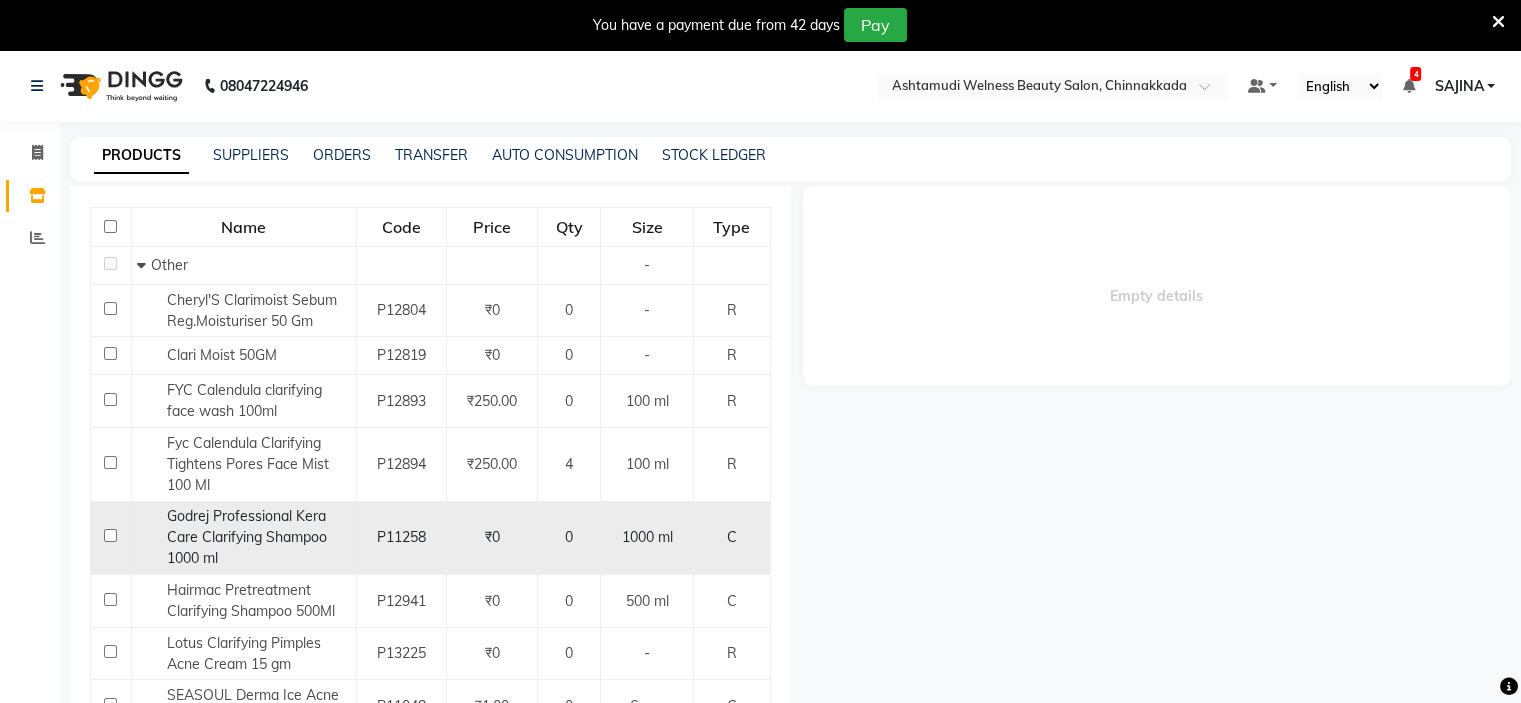 scroll, scrollTop: 169, scrollLeft: 0, axis: vertical 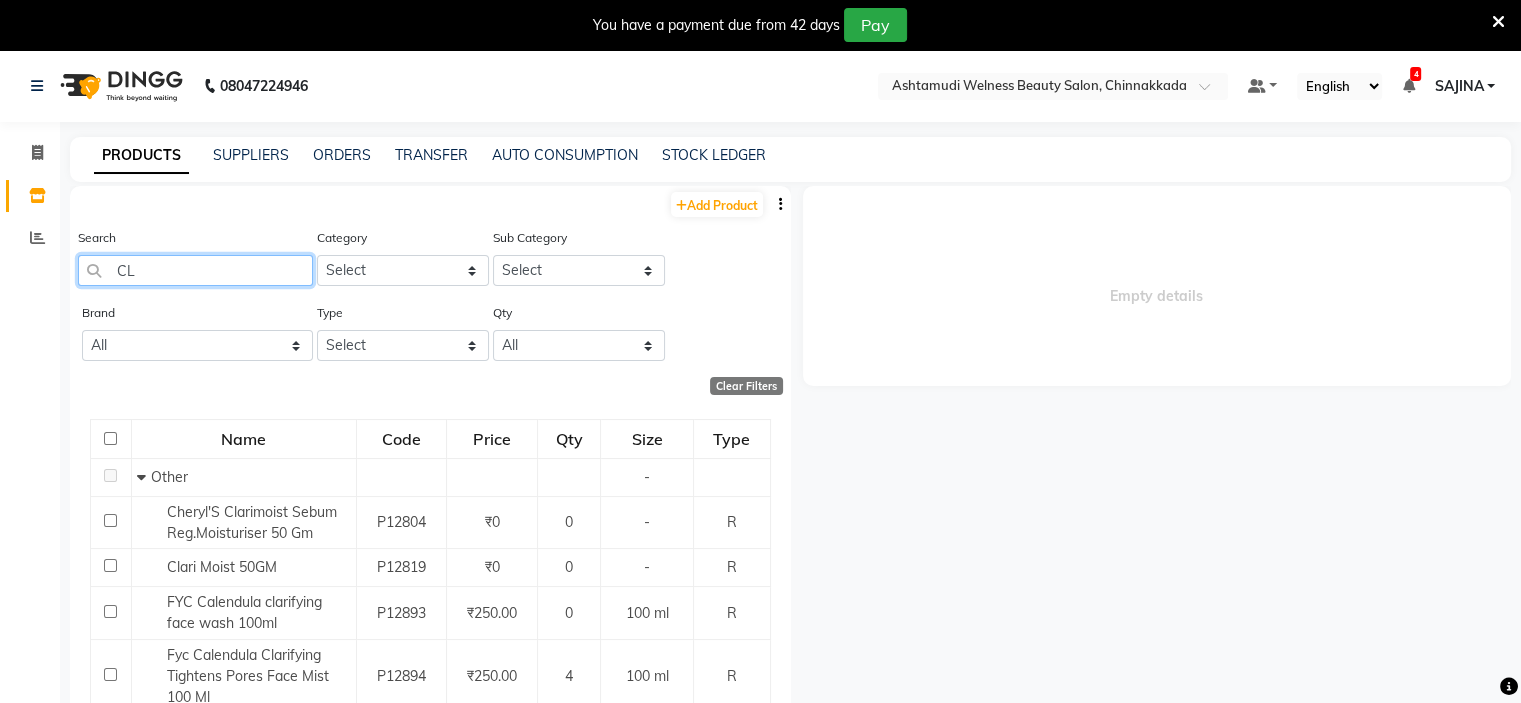 type on "C" 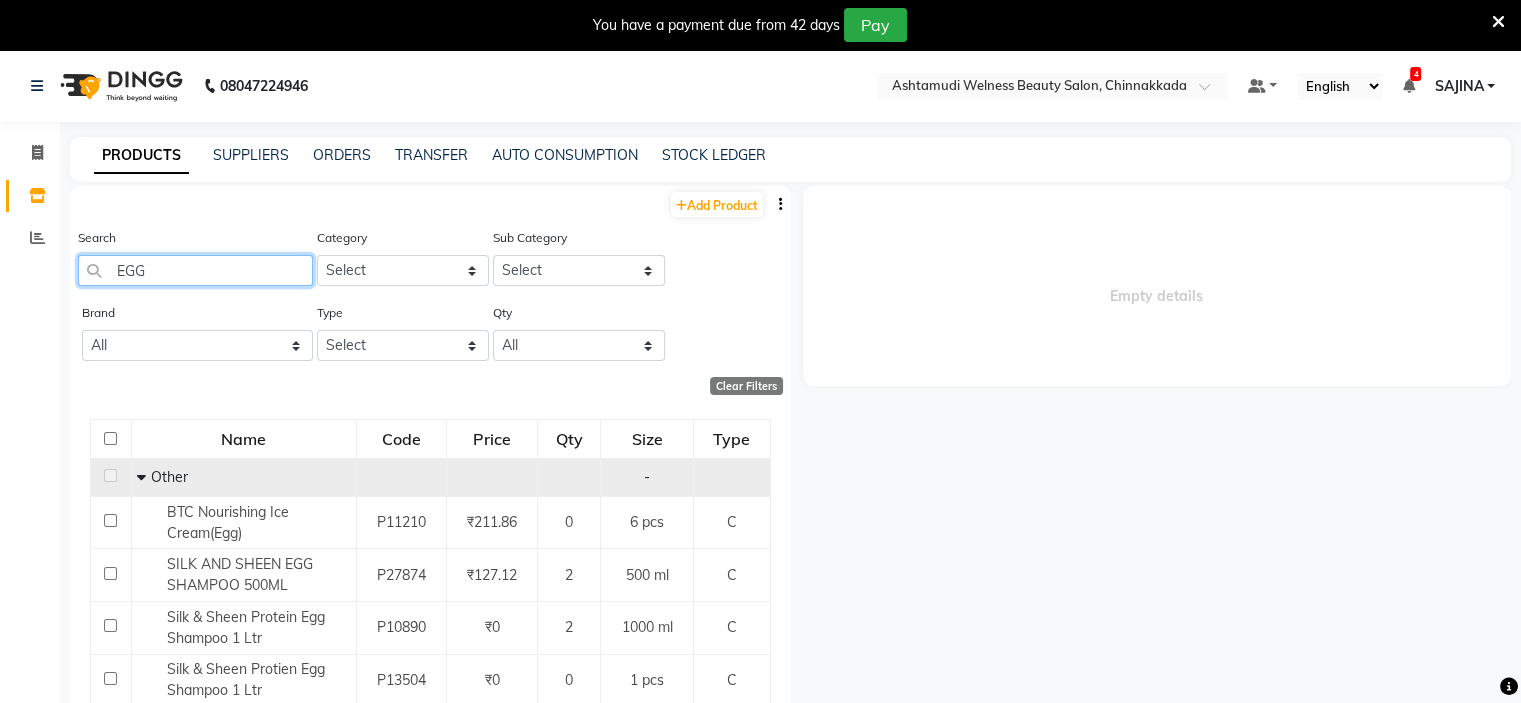 scroll, scrollTop: 32, scrollLeft: 0, axis: vertical 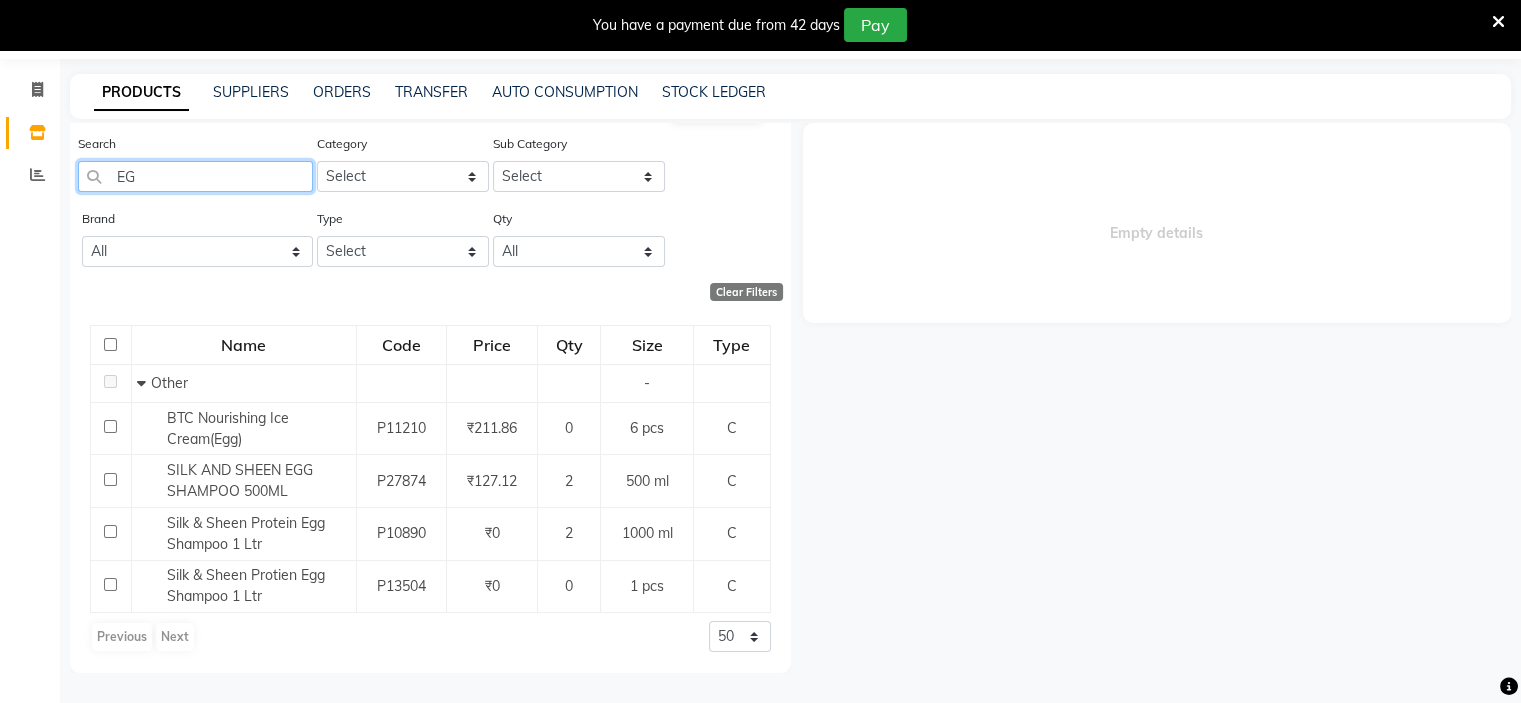 type on "E" 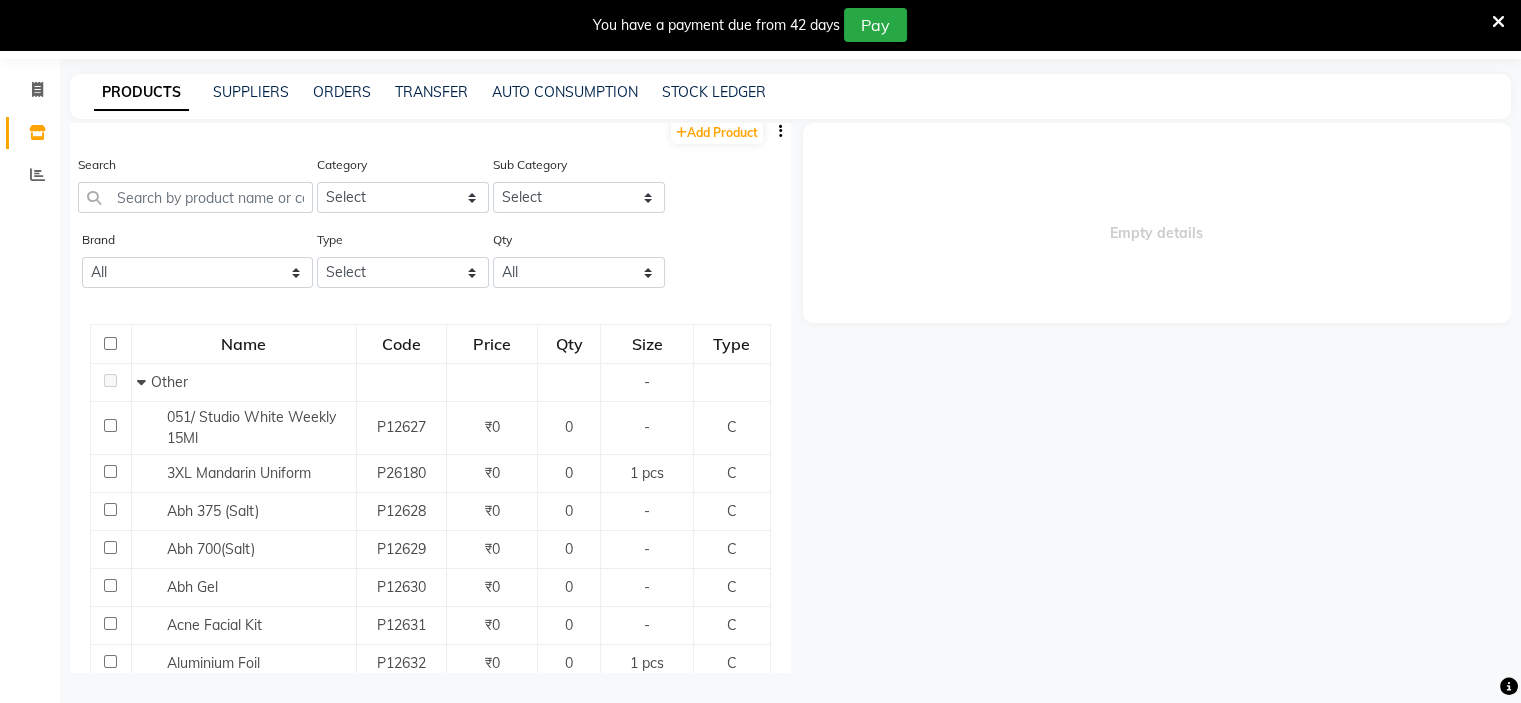 scroll, scrollTop: 0, scrollLeft: 0, axis: both 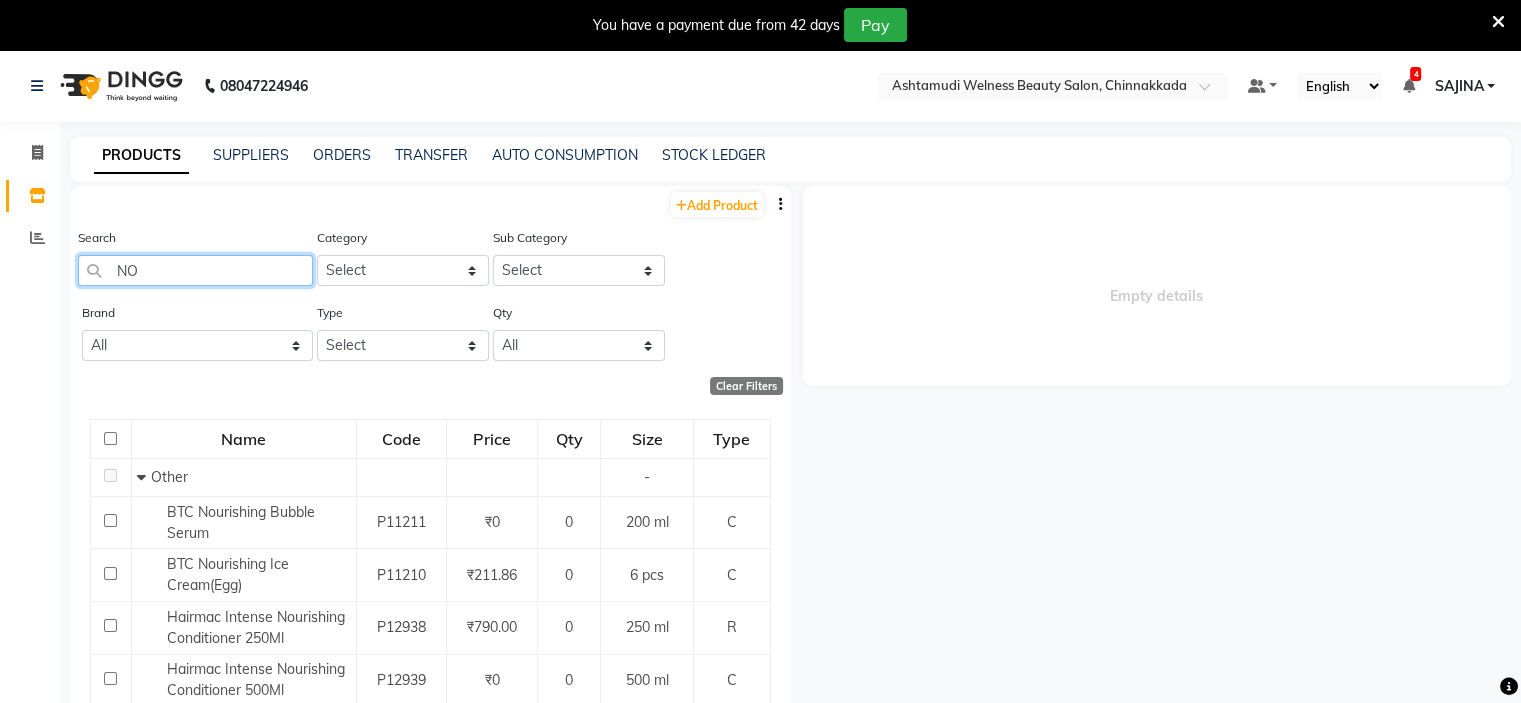 type on "N" 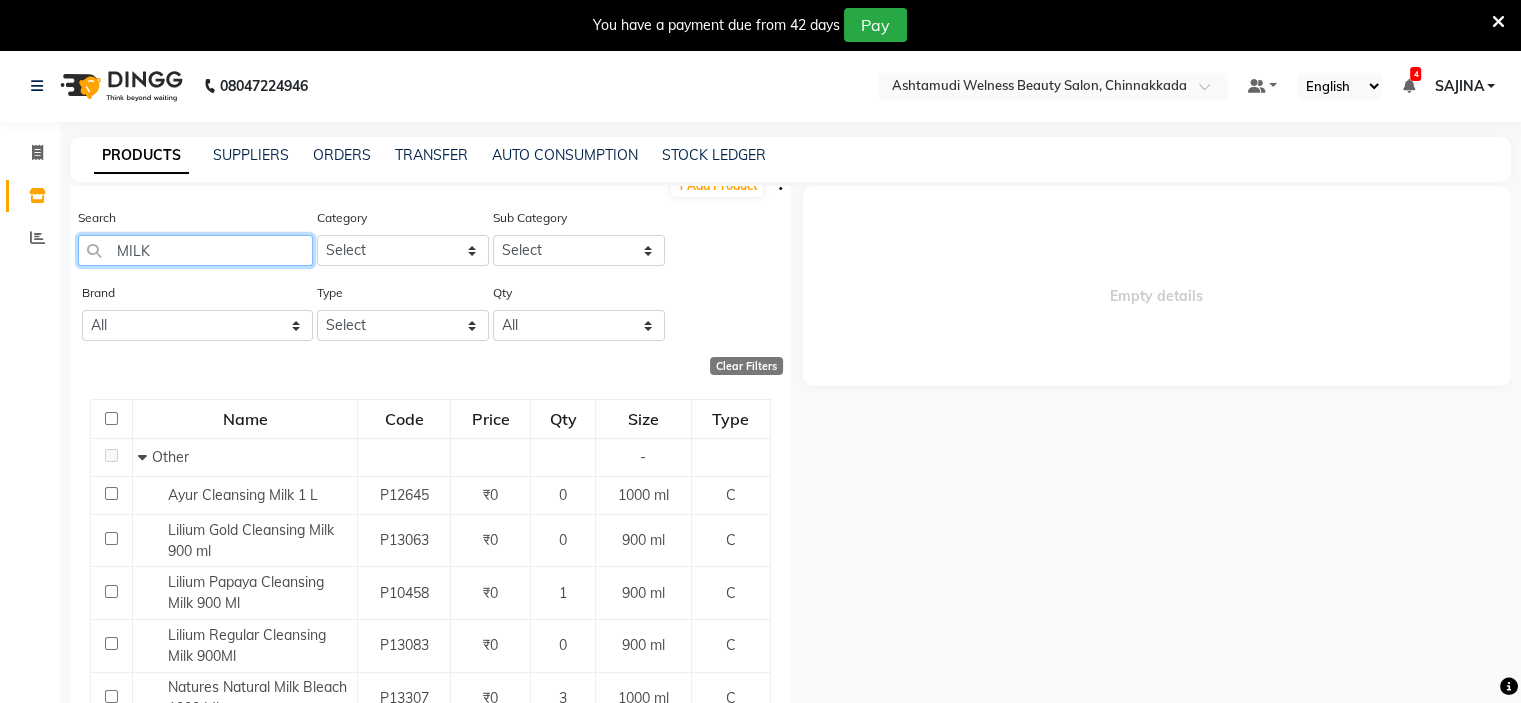 scroll, scrollTop: 0, scrollLeft: 0, axis: both 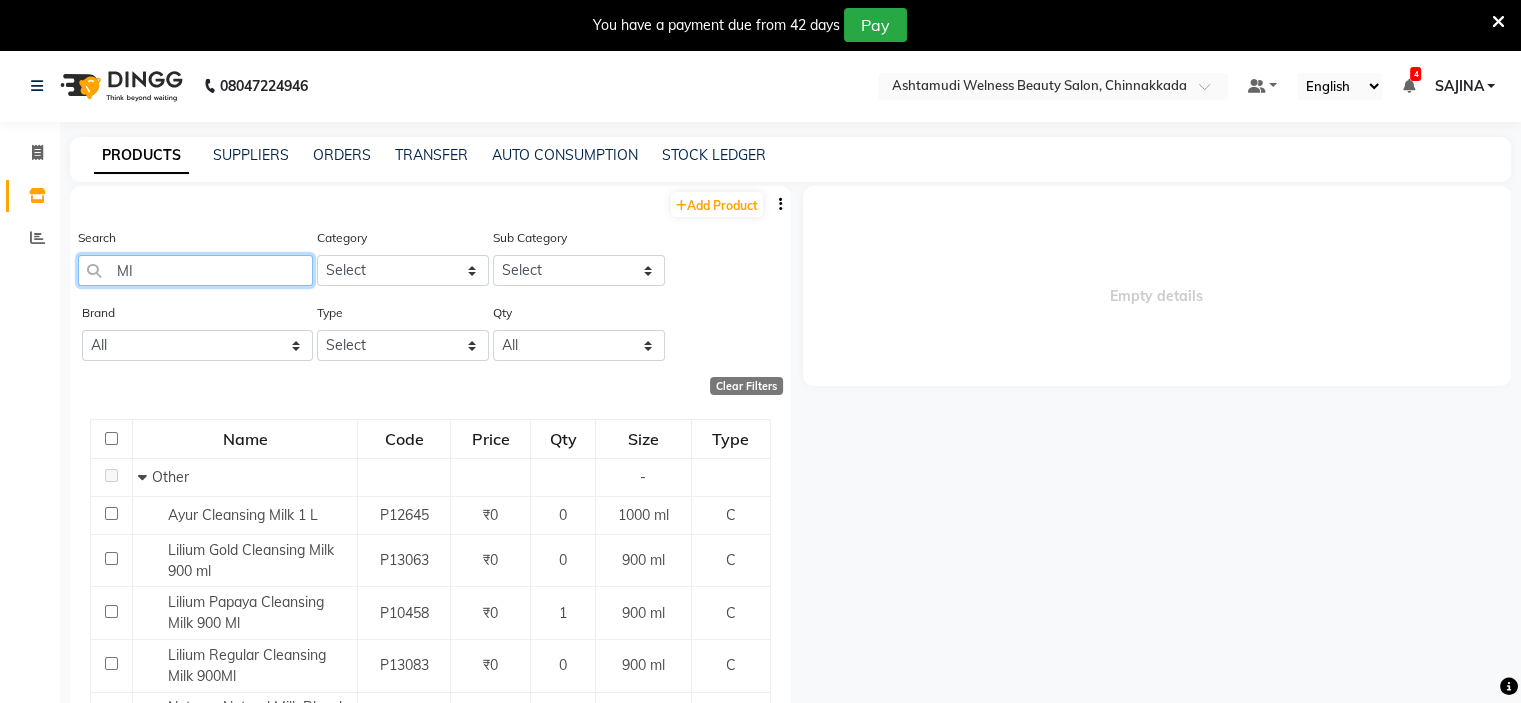 type on "M" 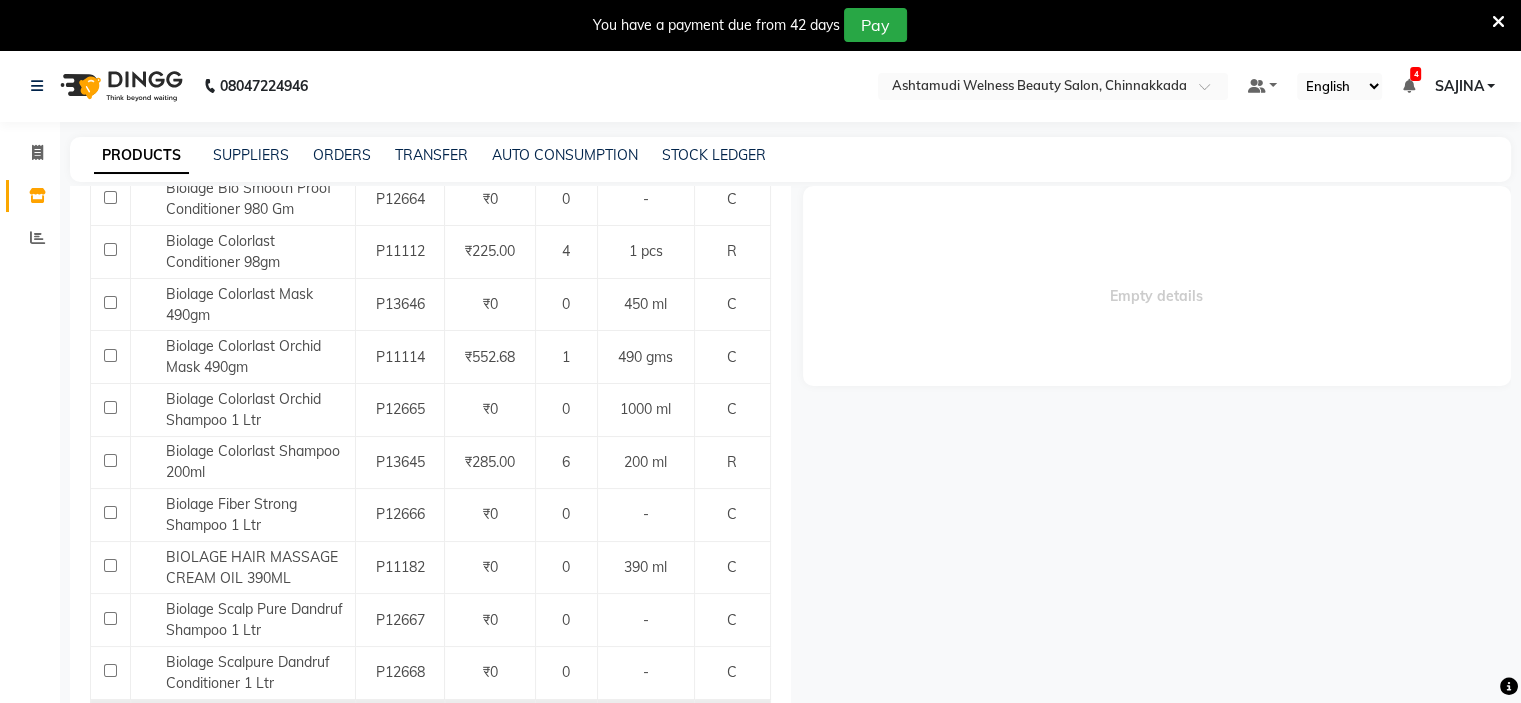 scroll, scrollTop: 707, scrollLeft: 0, axis: vertical 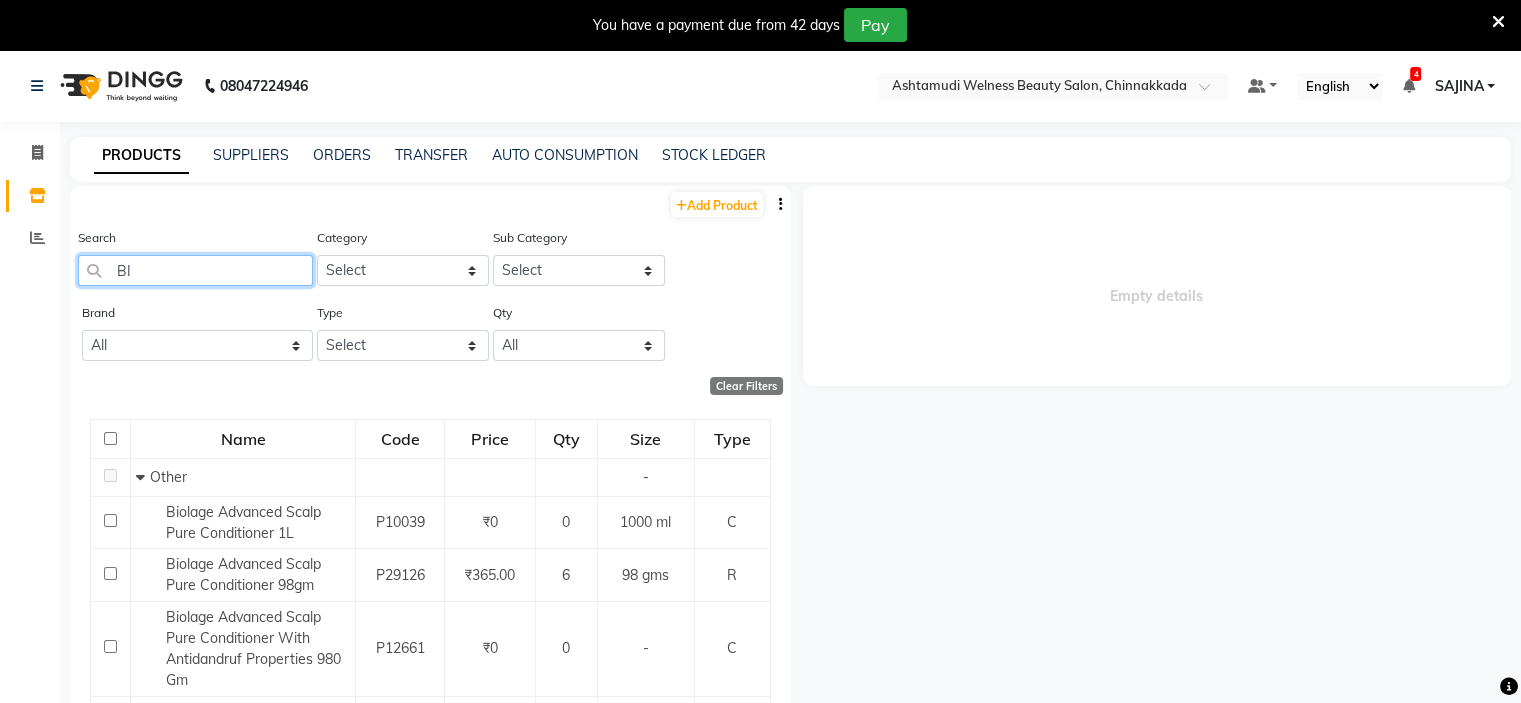 type on "B" 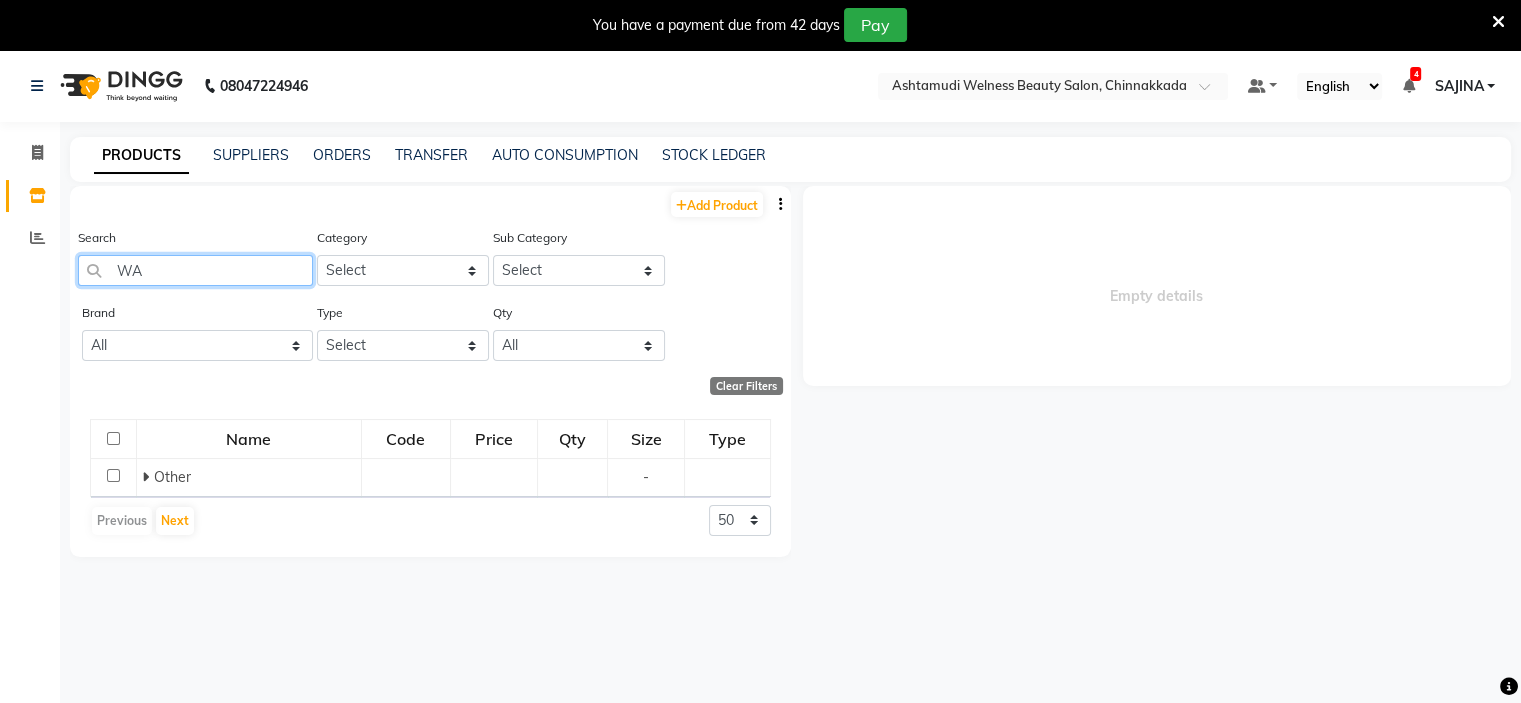 type on "W" 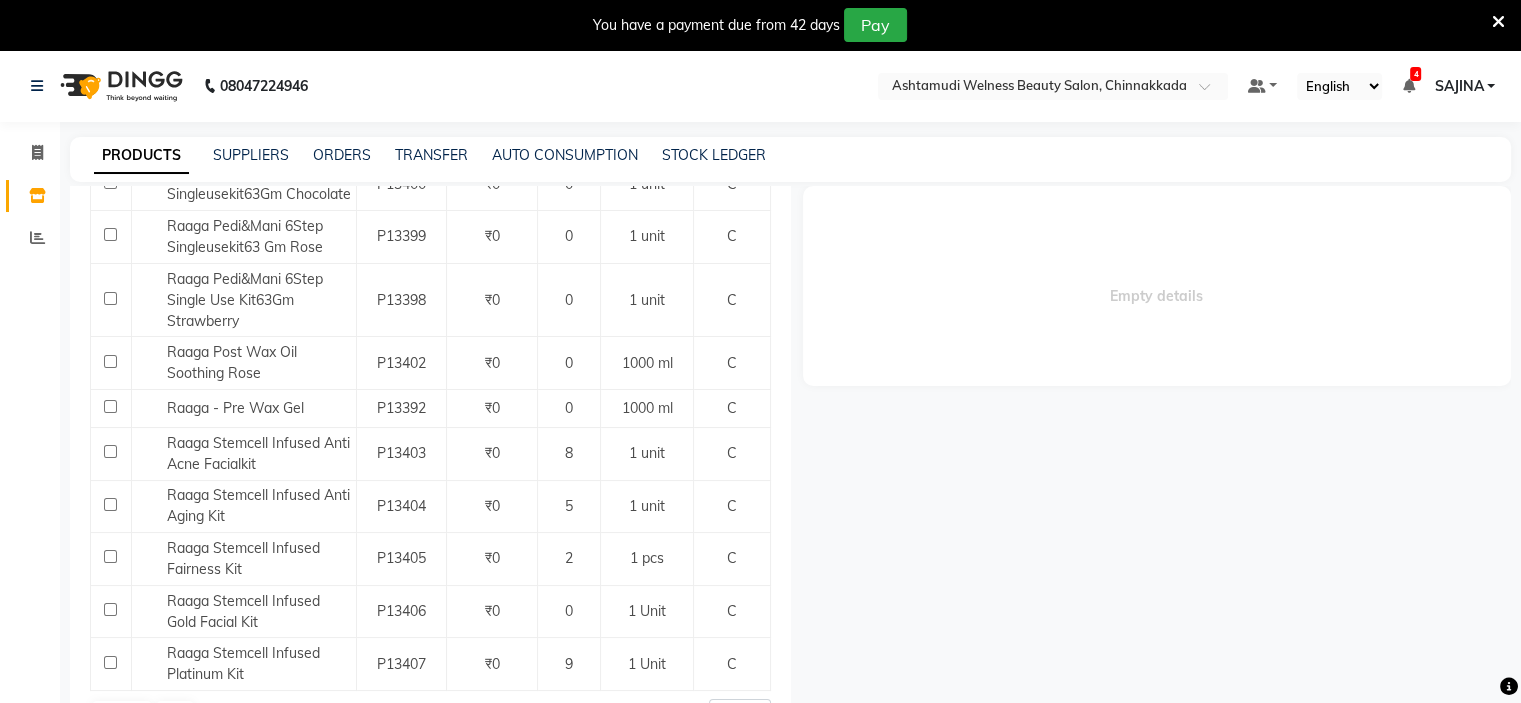 scroll, scrollTop: 872, scrollLeft: 0, axis: vertical 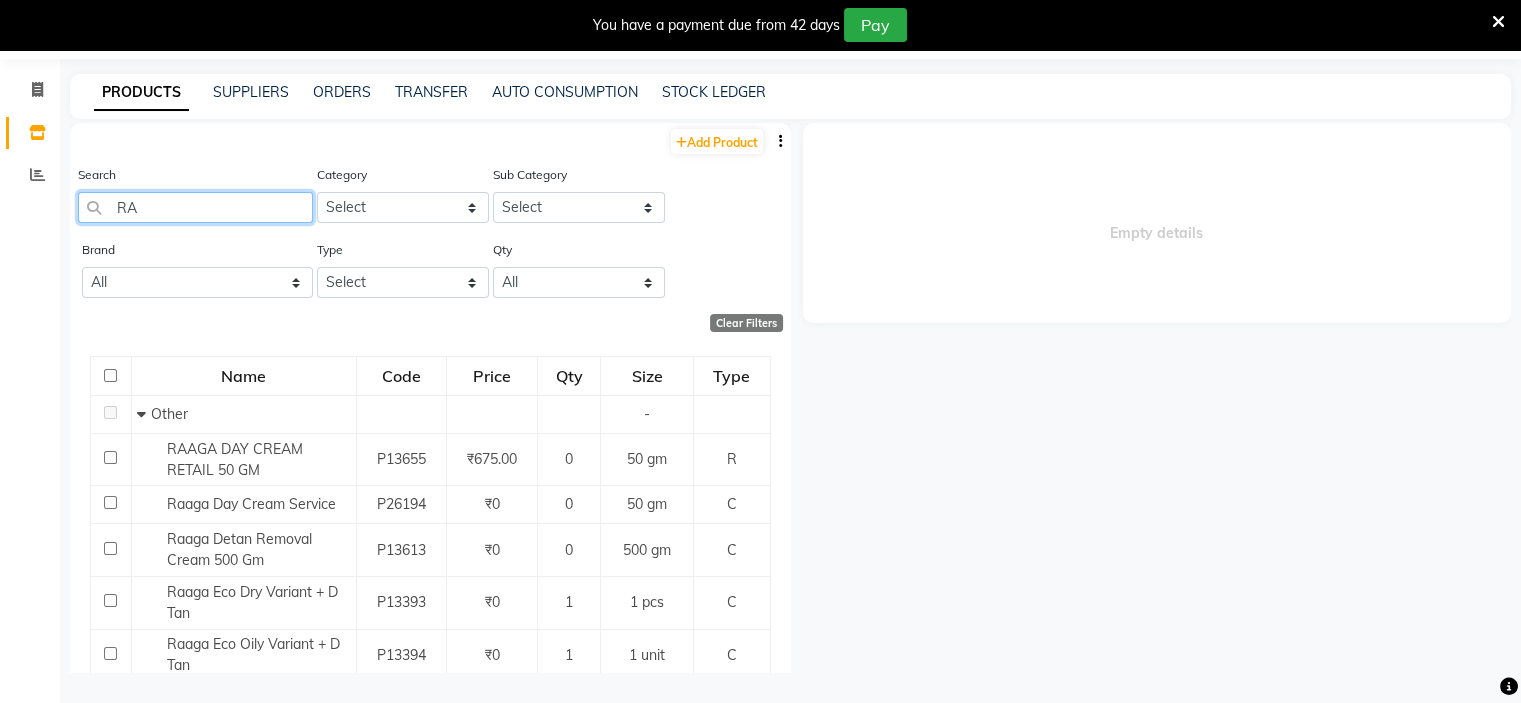 type on "R" 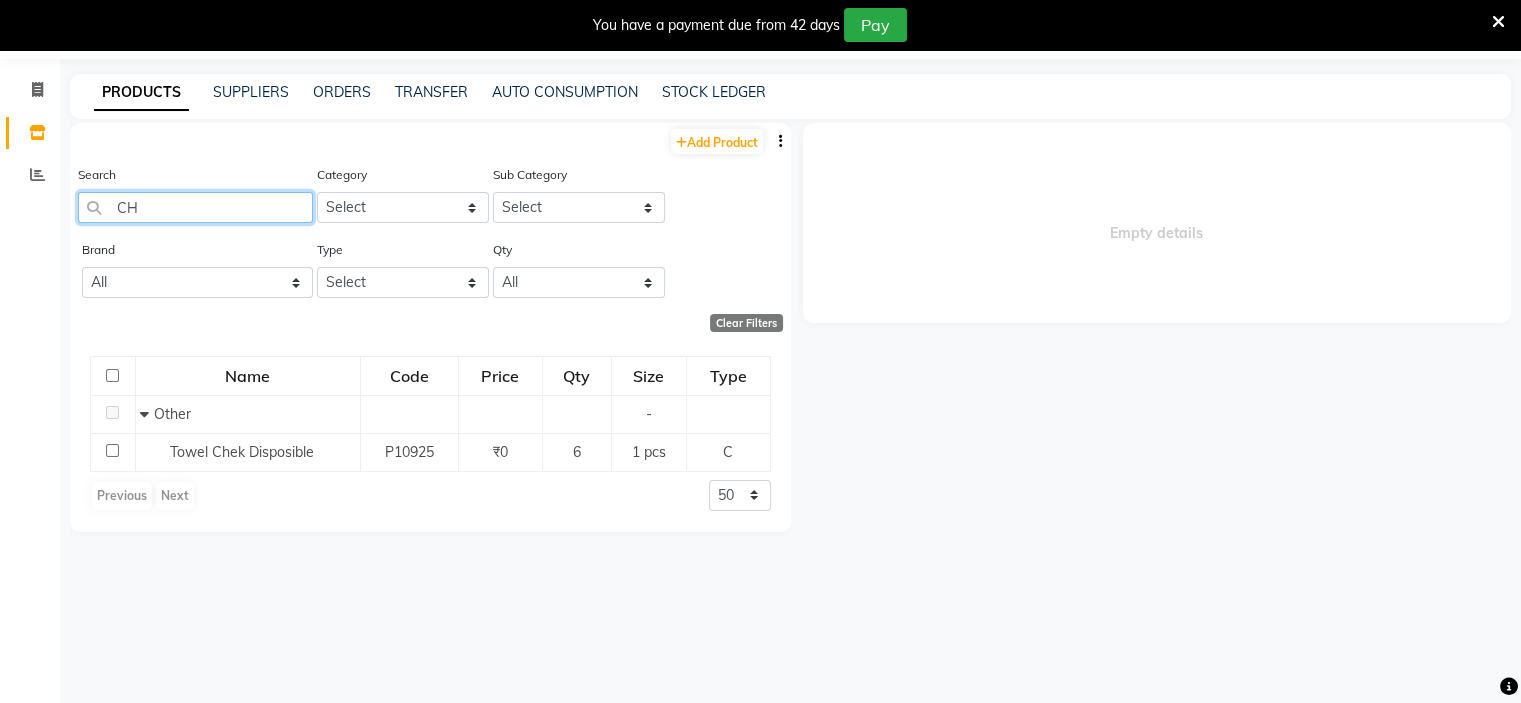 type on "C" 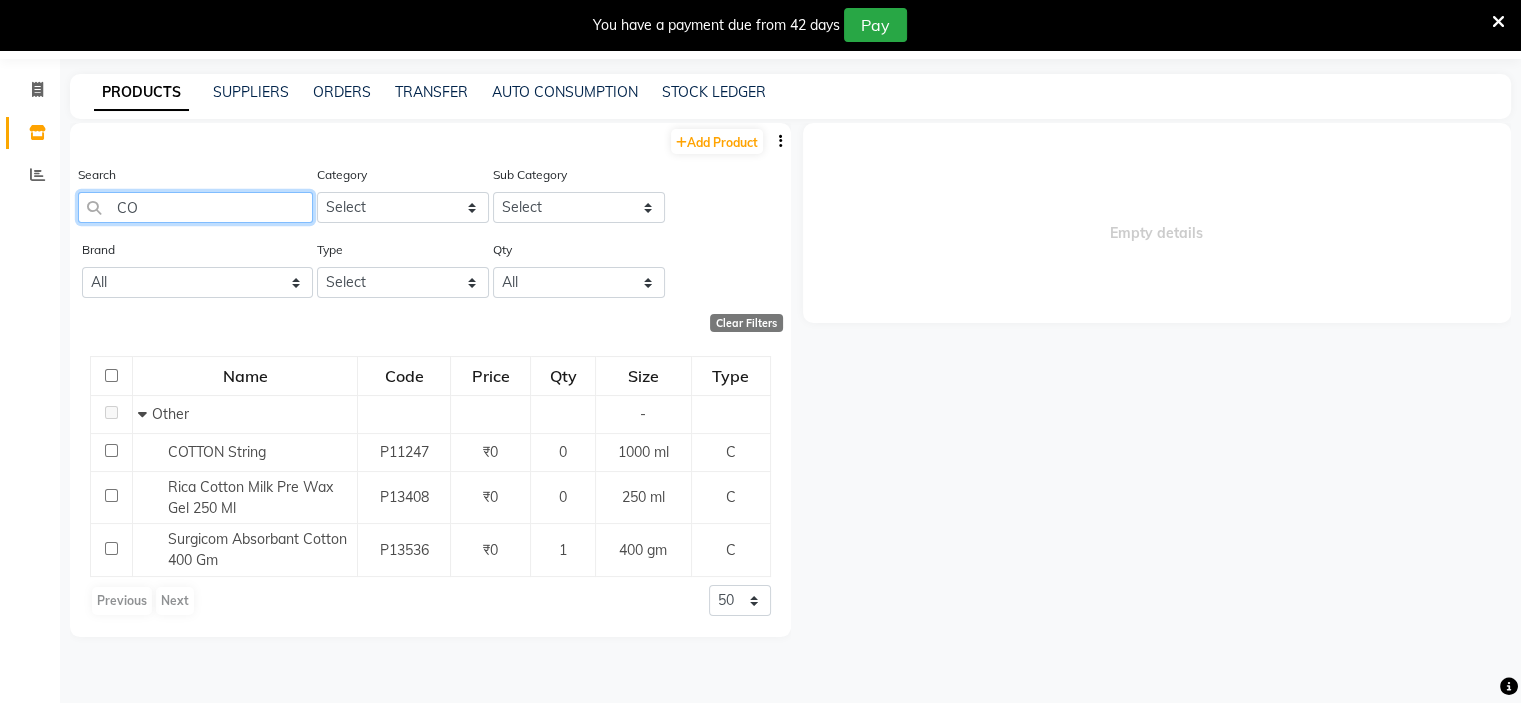 type on "C" 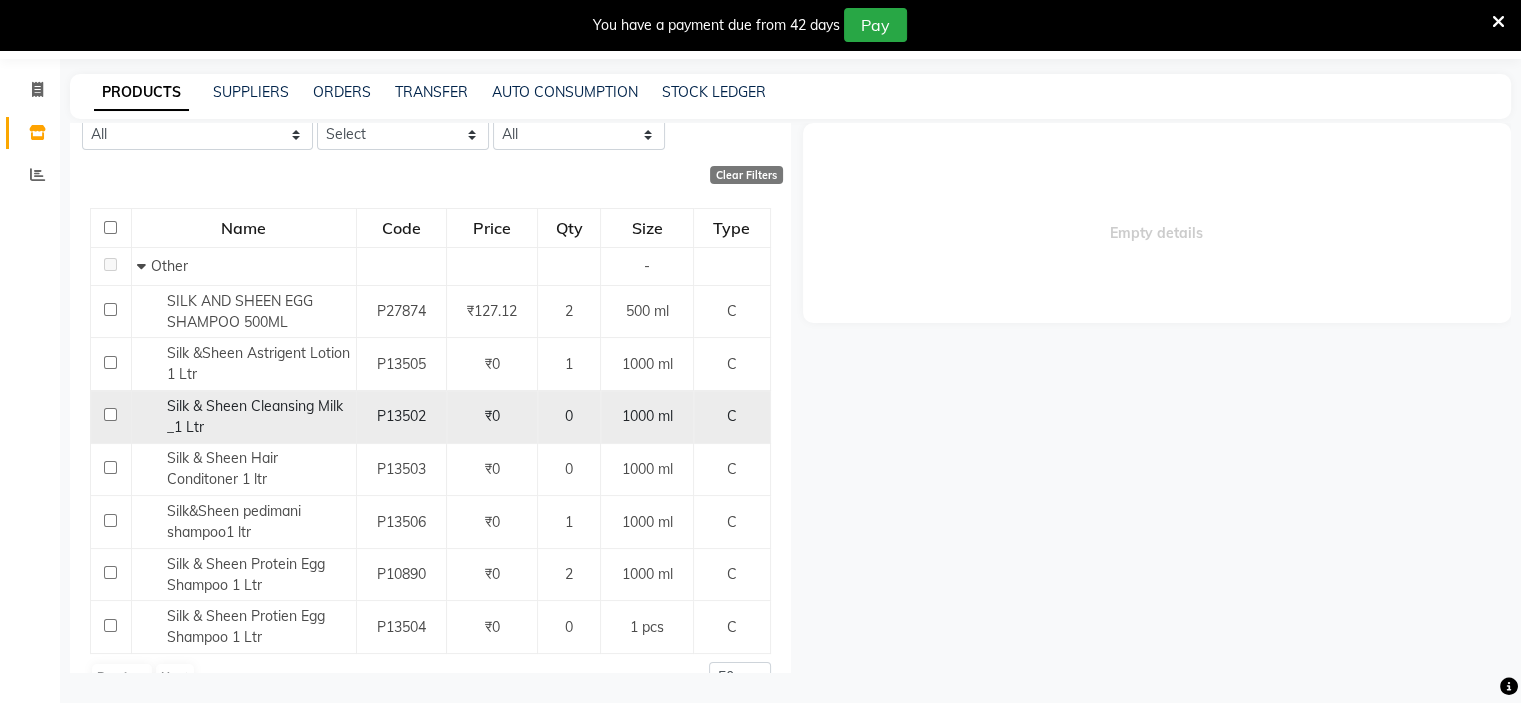 scroll, scrollTop: 188, scrollLeft: 0, axis: vertical 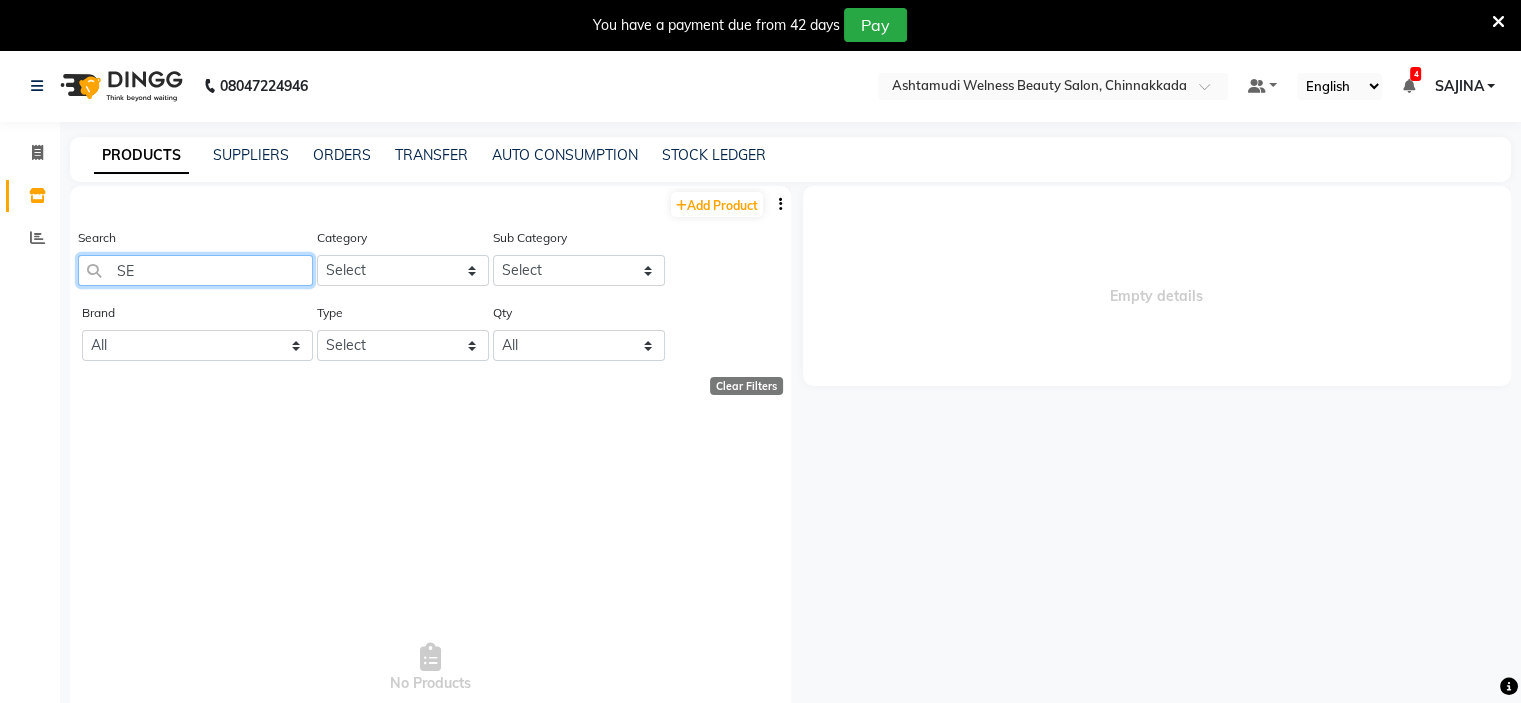 type on "S" 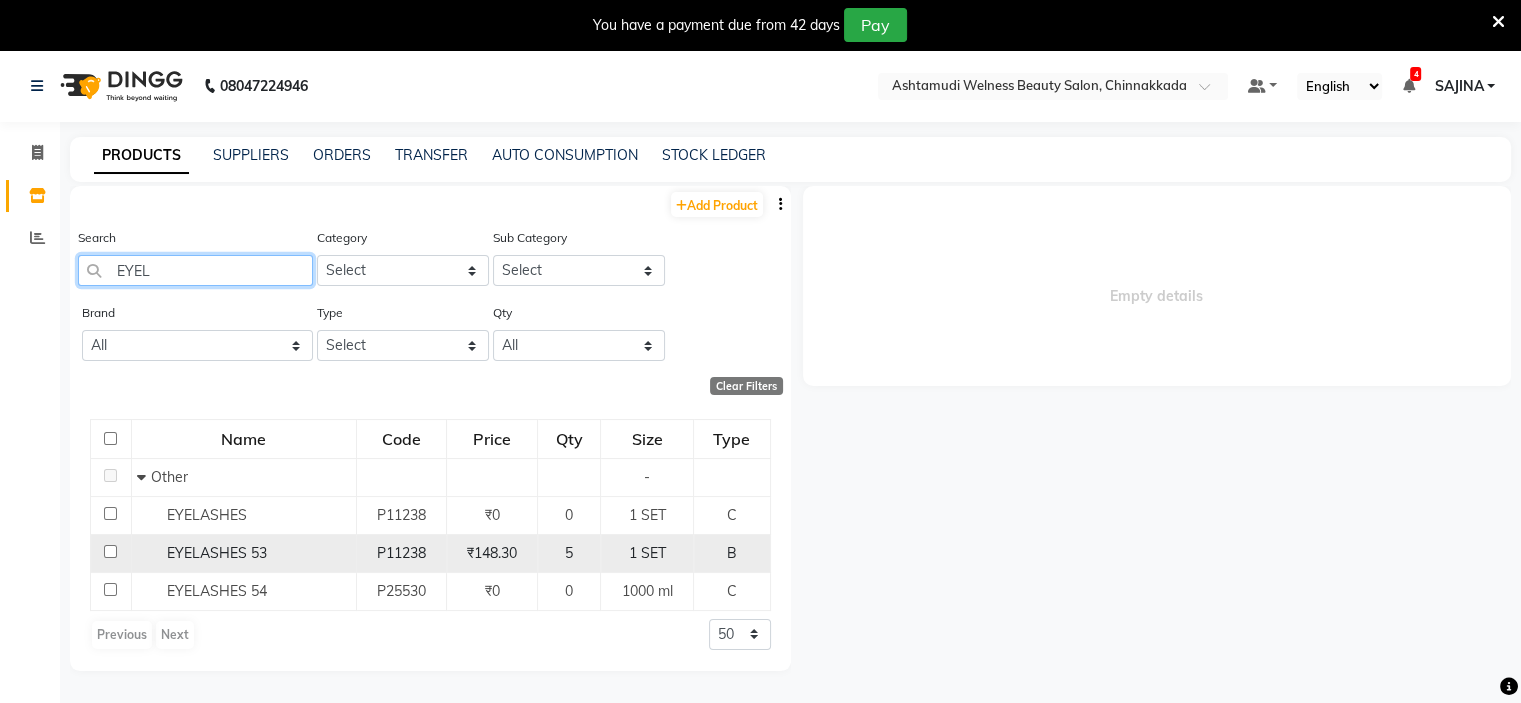 type on "EYEL" 